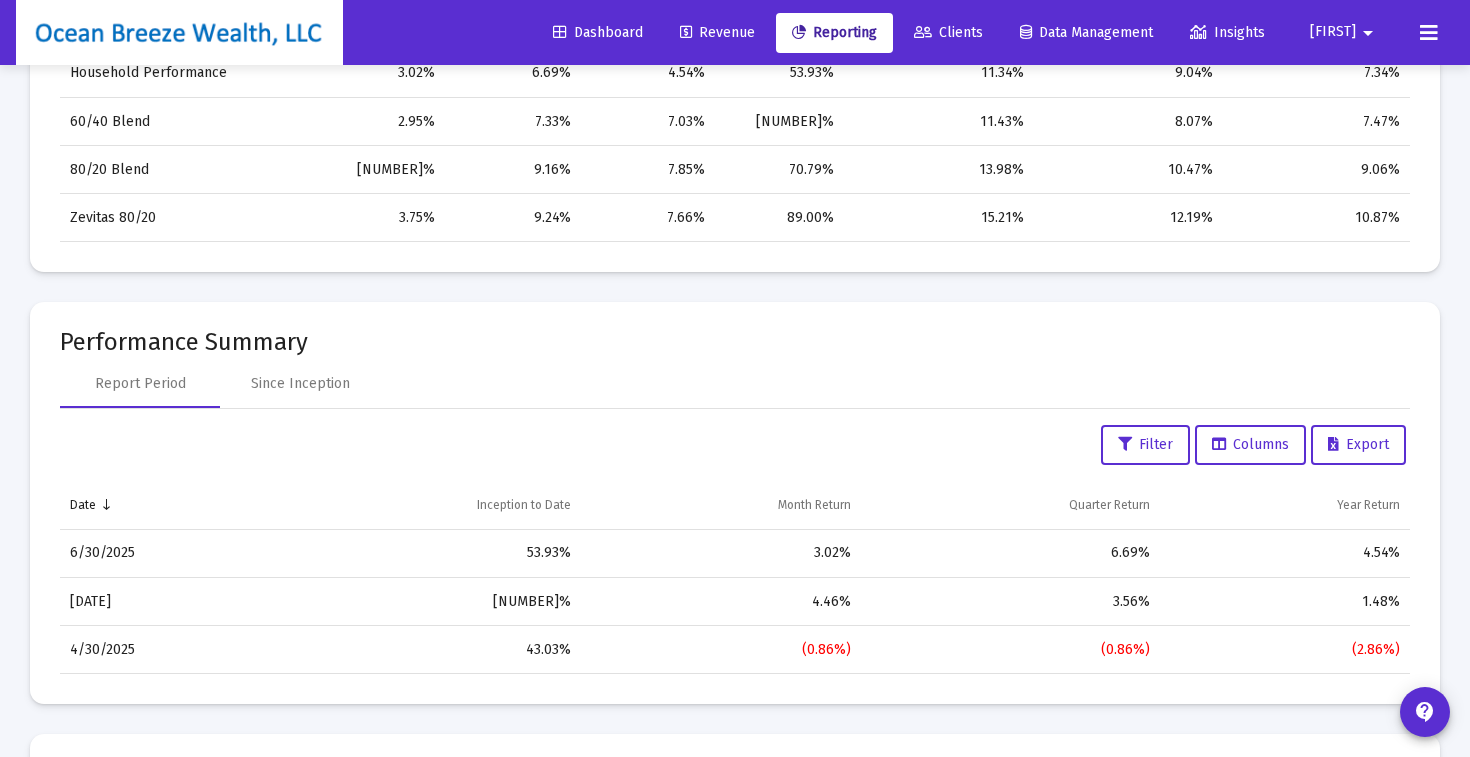 click on "Report Period Since Inception" at bounding box center [735, 384] 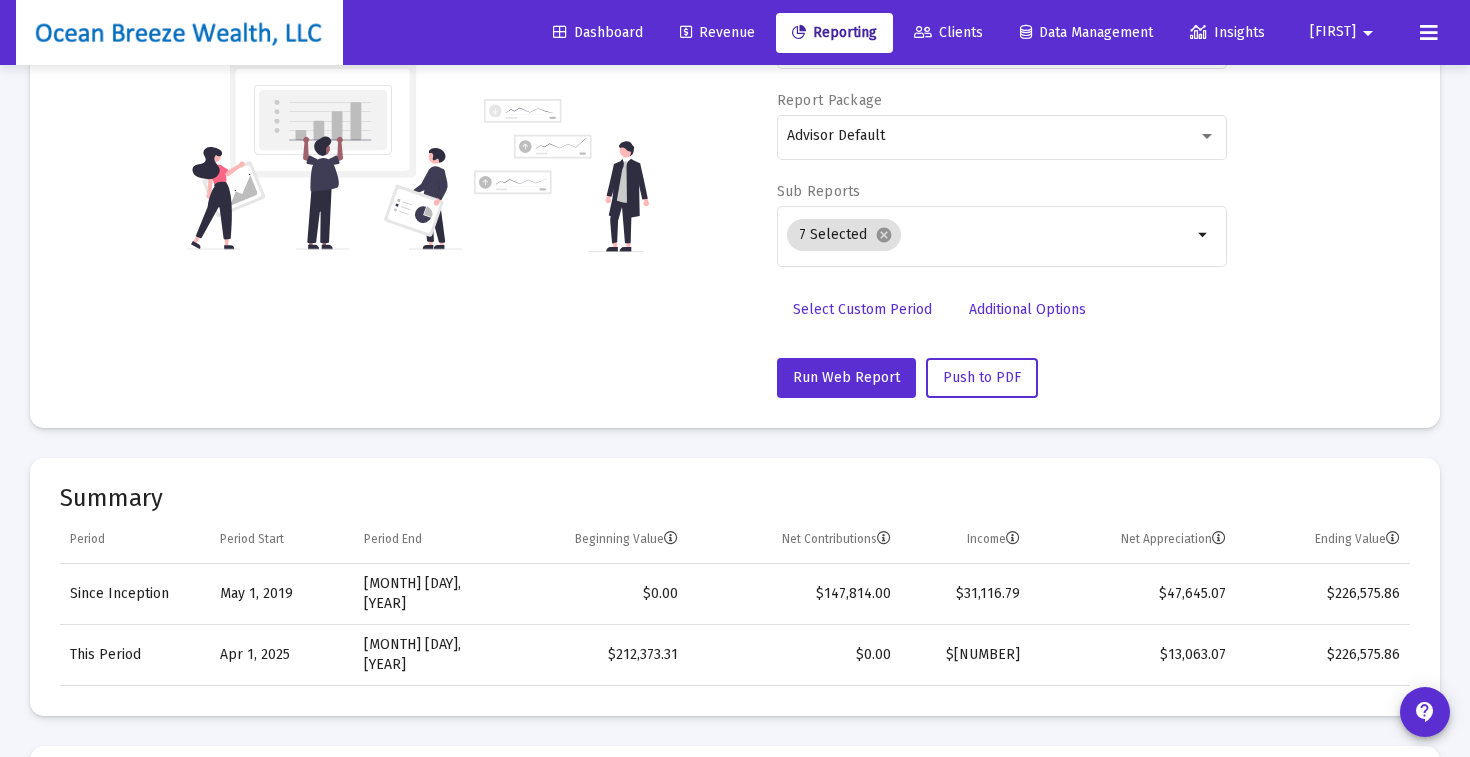 scroll, scrollTop: 0, scrollLeft: 0, axis: both 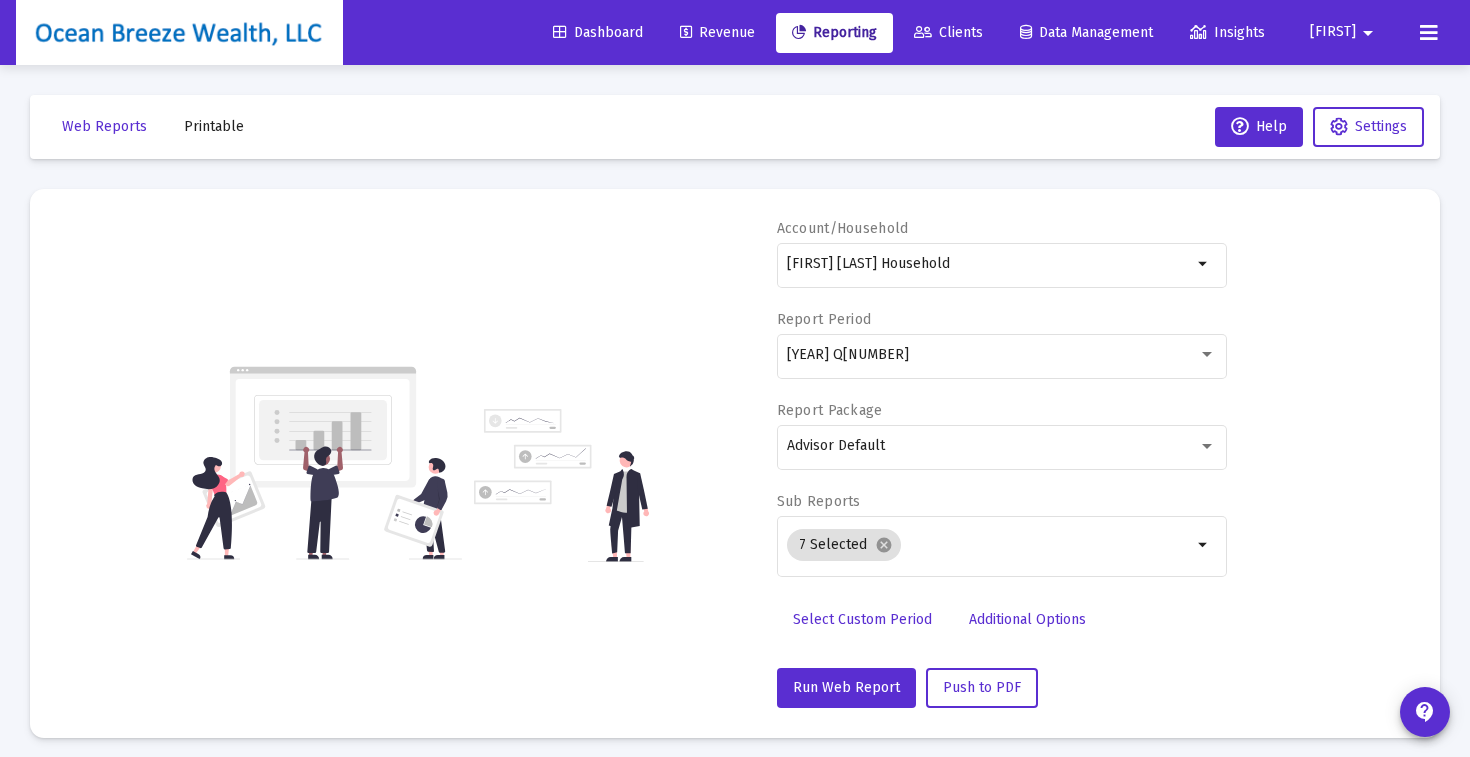click on "Revenue" at bounding box center (717, 32) 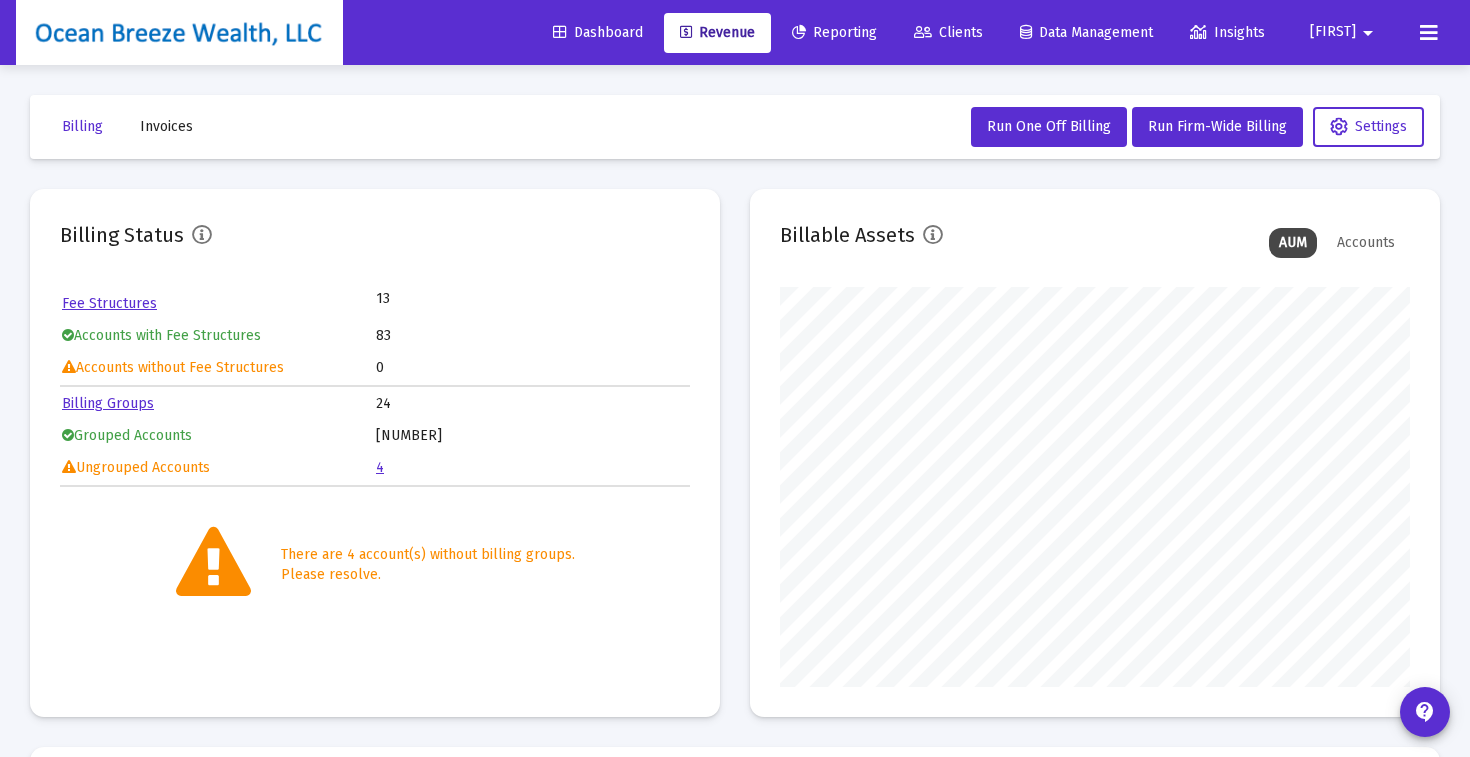 scroll, scrollTop: 999600, scrollLeft: 999370, axis: both 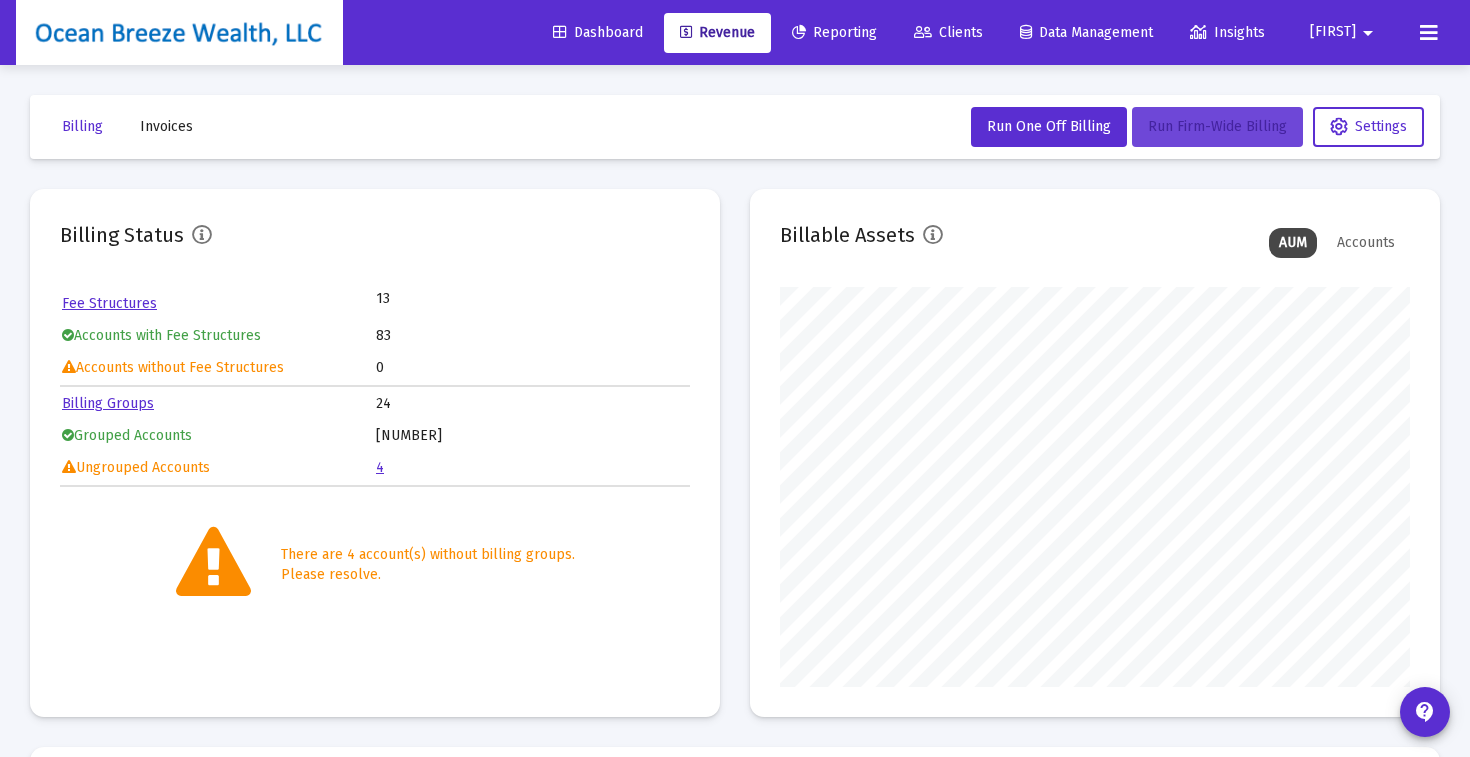 click on "Run Firm-Wide Billing" at bounding box center [1049, 126] 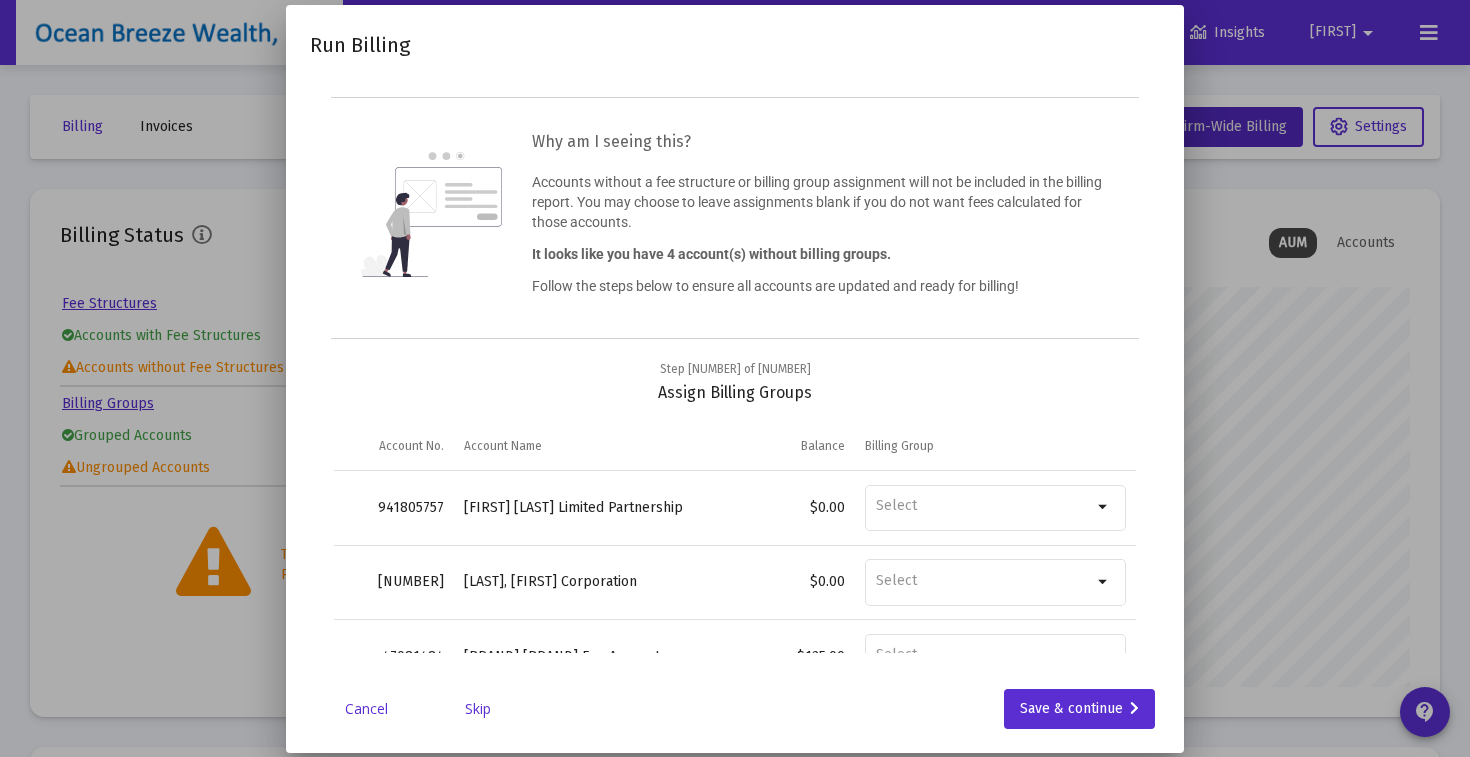 click on "Skip" at bounding box center (478, 709) 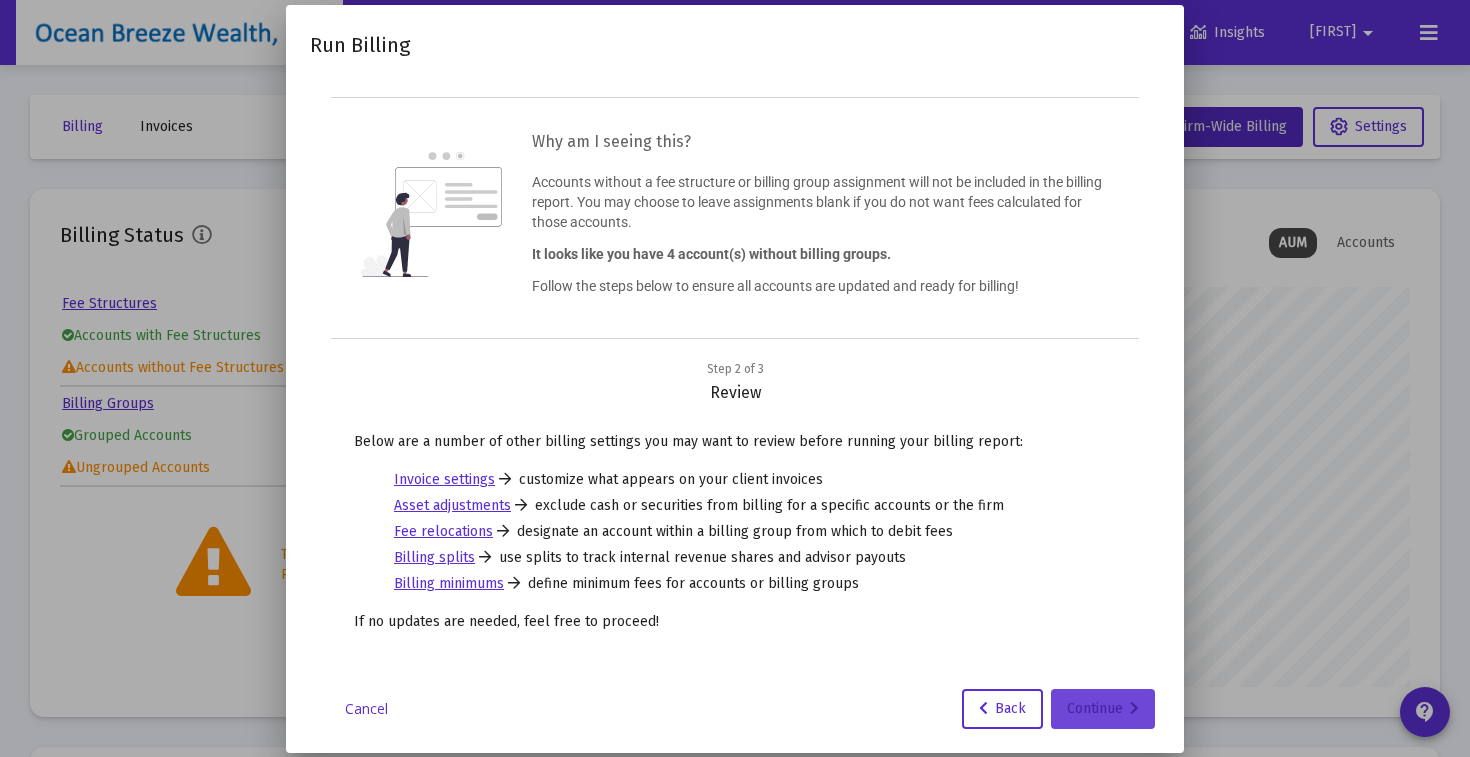 click on "Continue" at bounding box center [1103, 709] 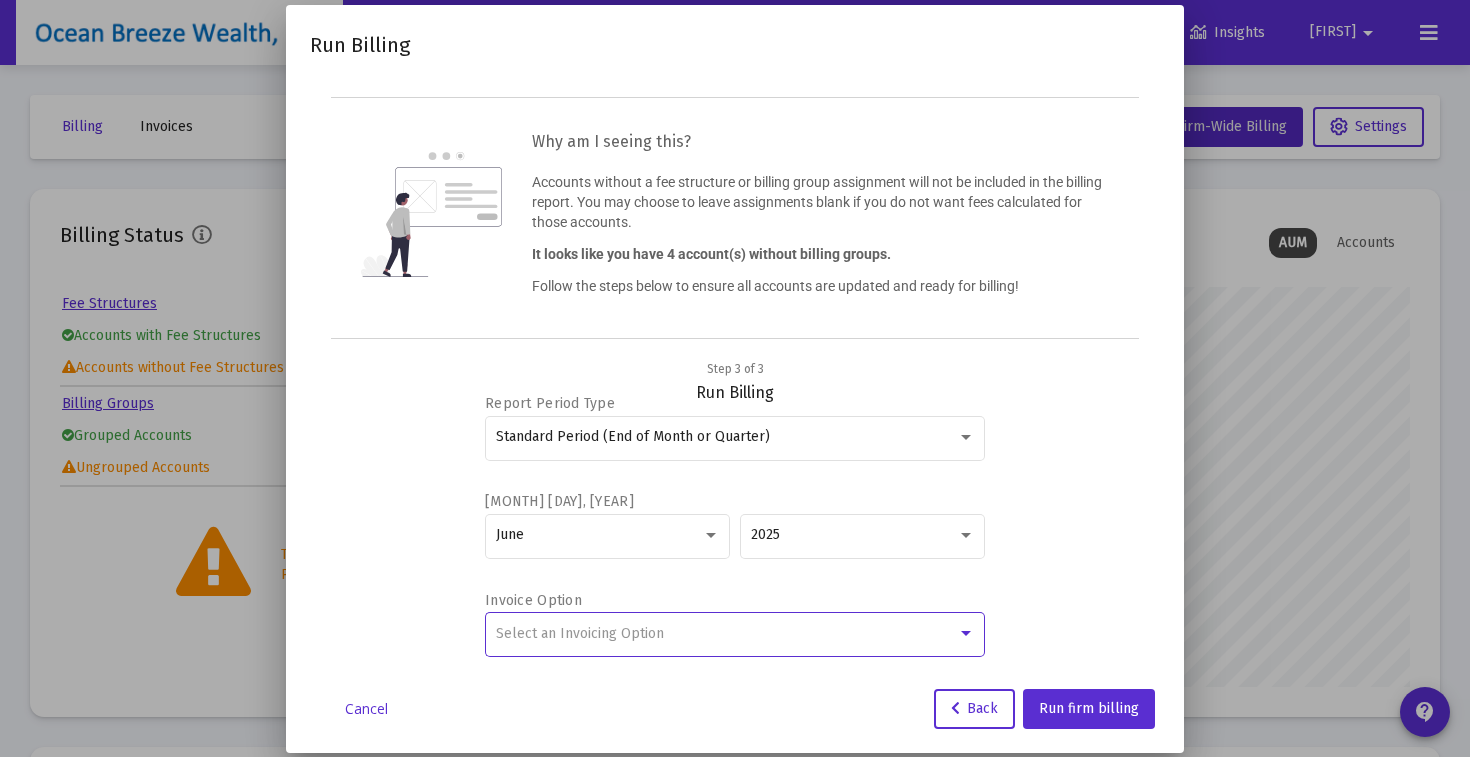 click on "Select an Invoicing Option" at bounding box center [580, 633] 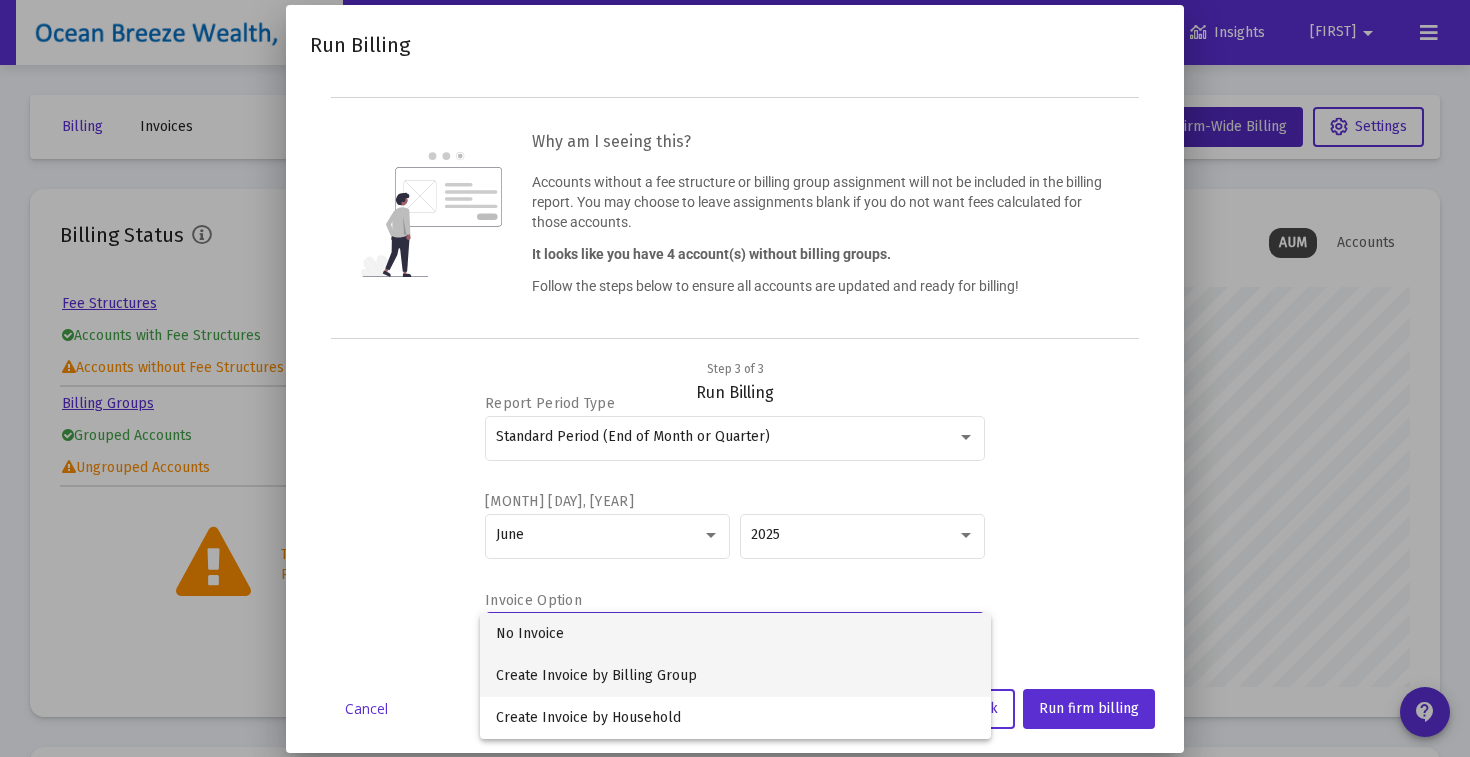 click on "Create Invoice by Billing Group" at bounding box center [735, 676] 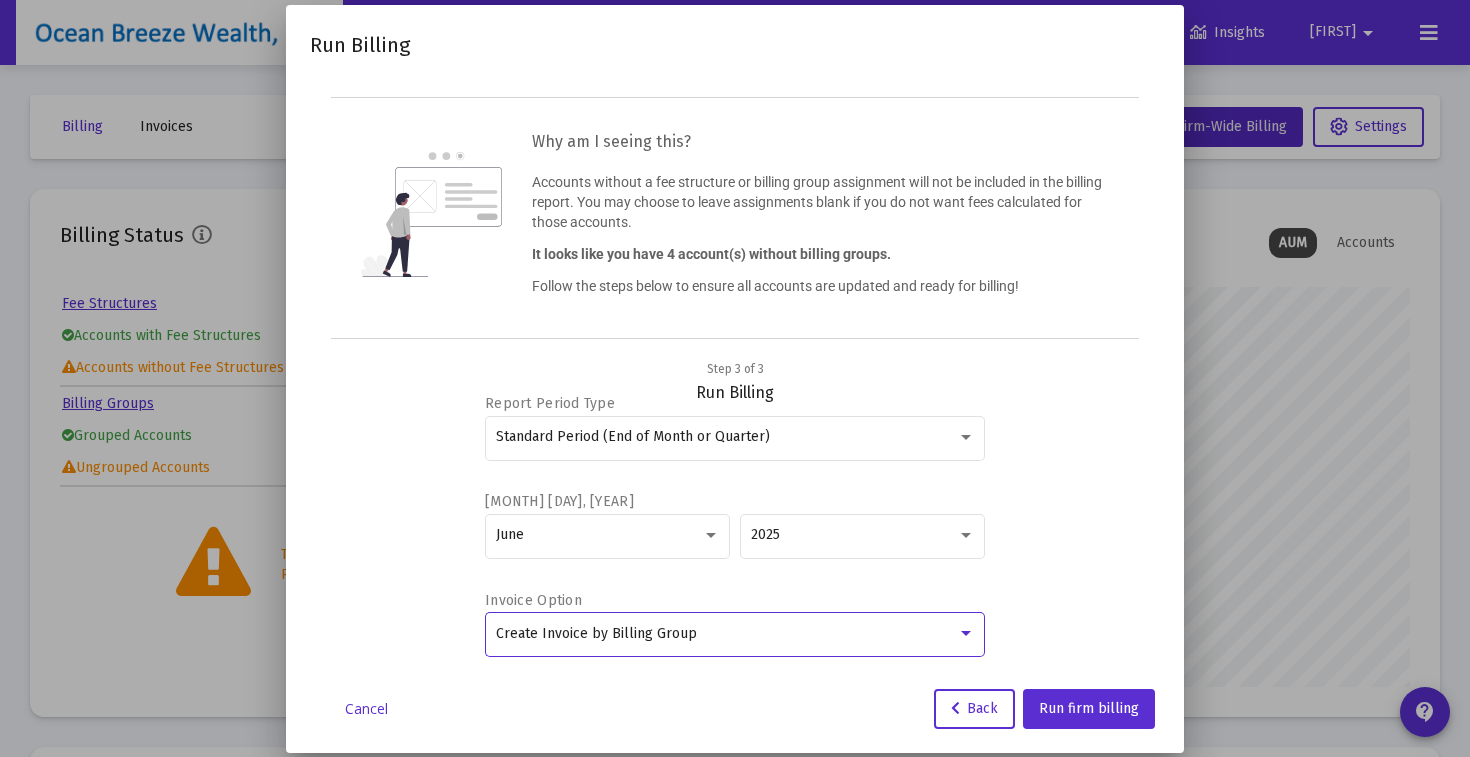 click on "Report Period Type  Standard Period (End of Month or Quarter)  Billing Report Date  June 2025  Invoice Option  Create Invoice by Billing Group" at bounding box center (735, 528) 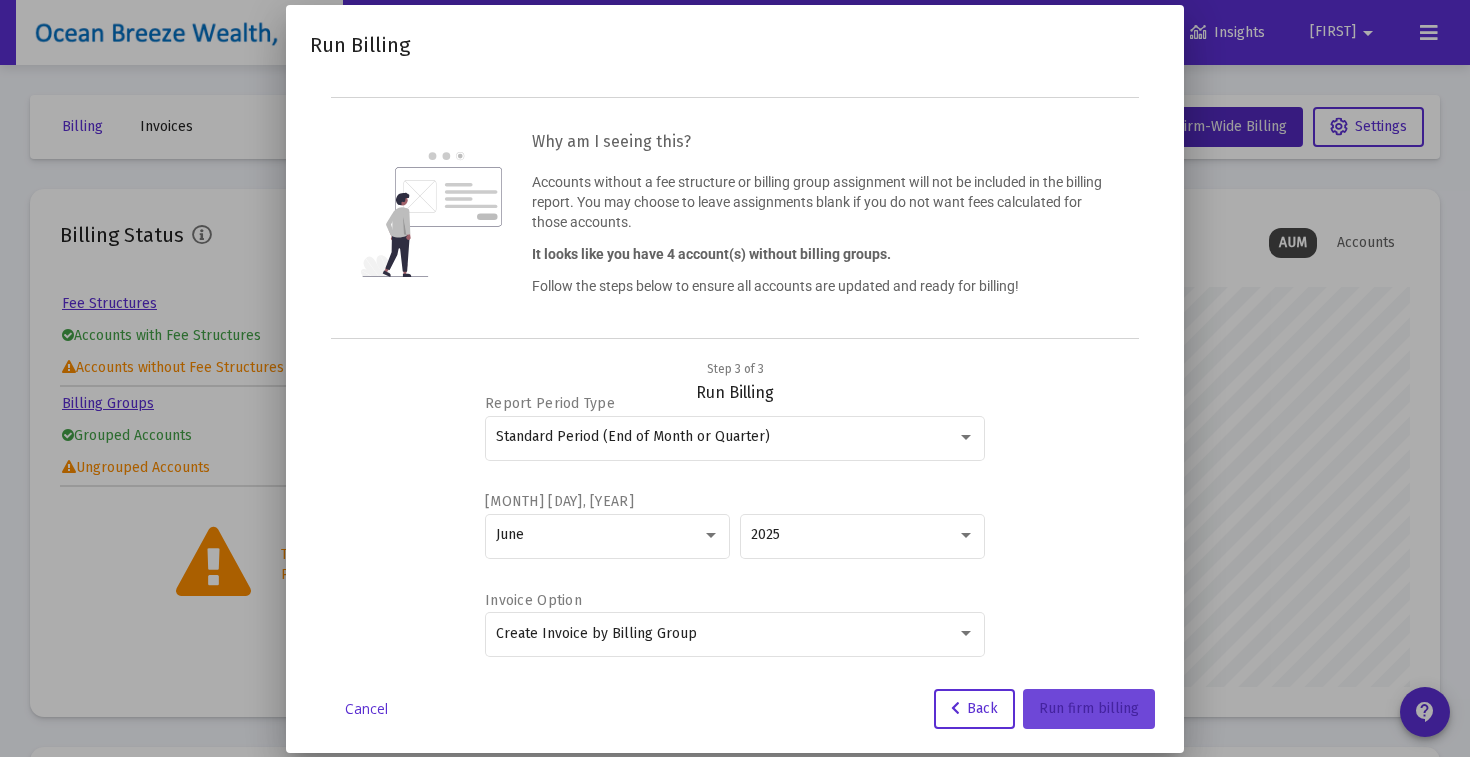 click on "Run firm billing" at bounding box center (1089, 708) 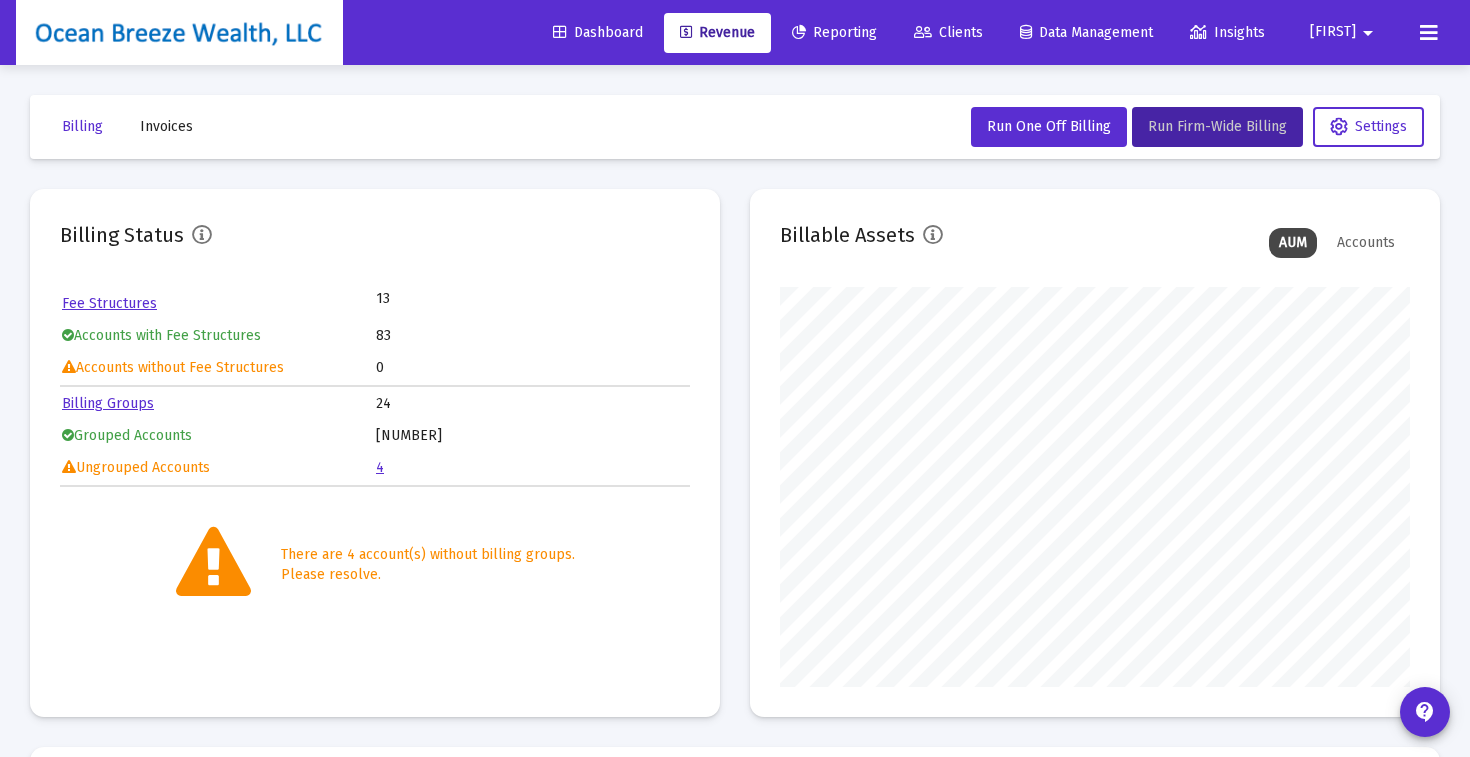 click on "Dashboard" at bounding box center [598, 32] 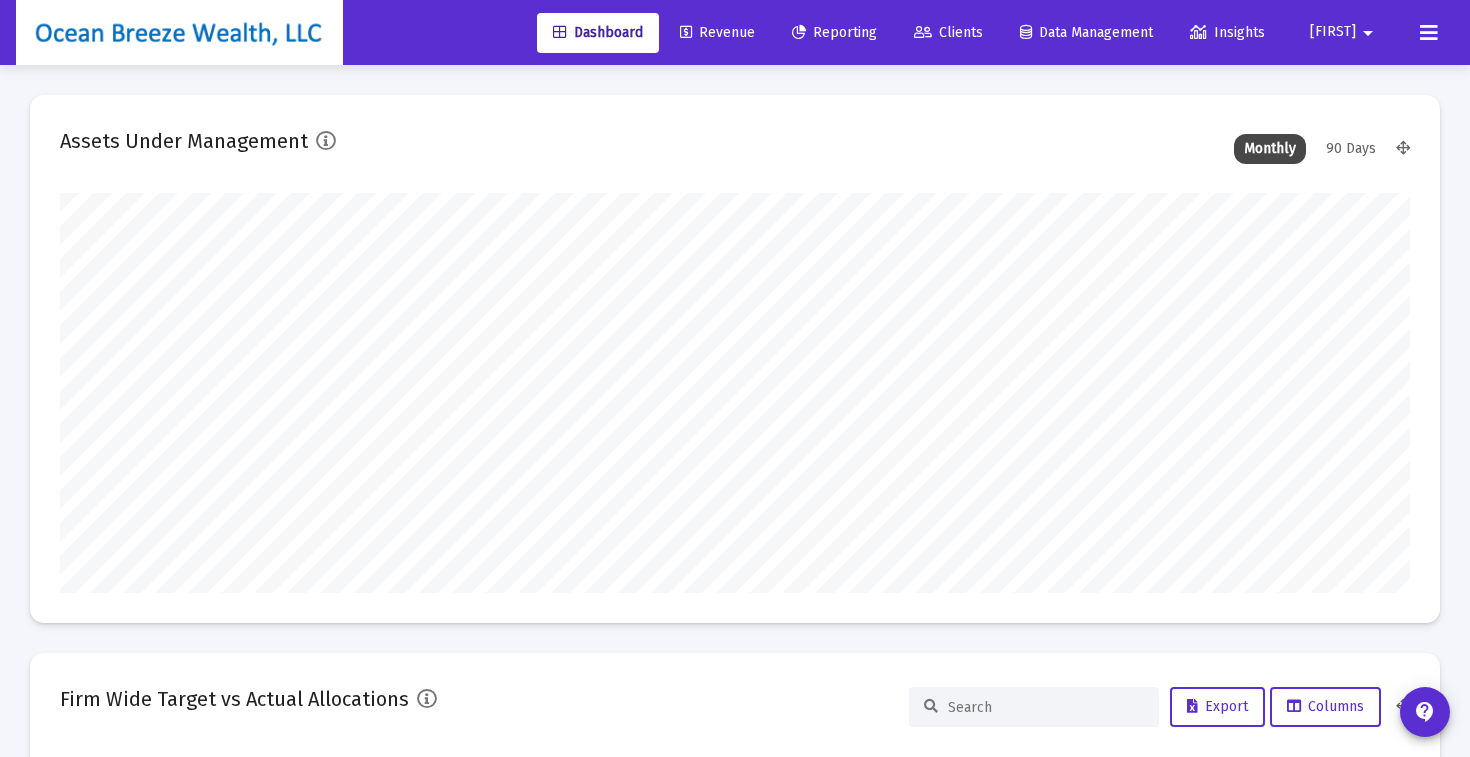 scroll, scrollTop: 999600, scrollLeft: 999273, axis: both 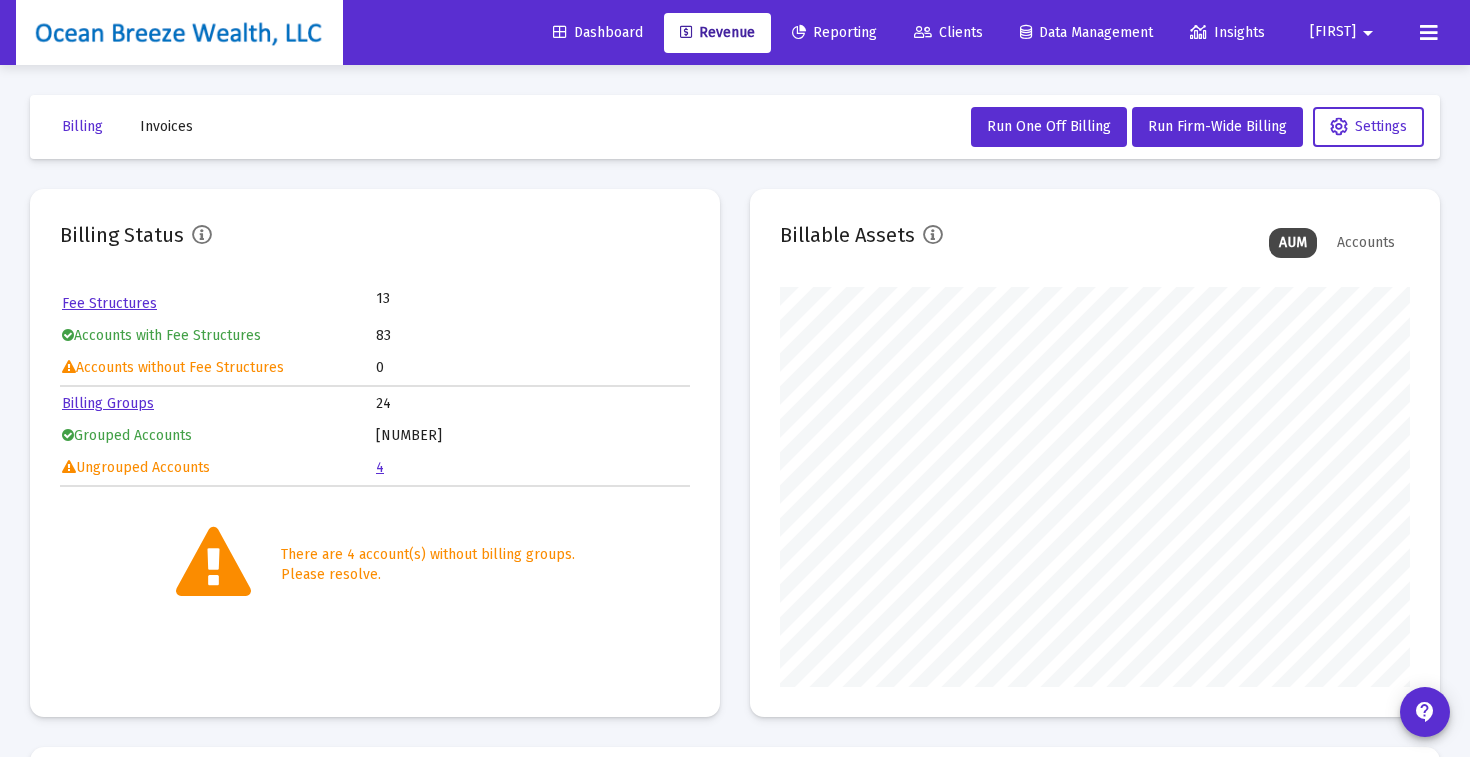 click on "Billing Status  Fee Structures   13     Accounts with Fee Structures   83     Accounts without Fee Structures   0   Billing Groups   24     Grouped Accounts   79     Ungrouped Accounts   4  There are 4 account(s) without billing groups. Please resolve. Billable Assets AUM Accounts" at bounding box center (735, 453) 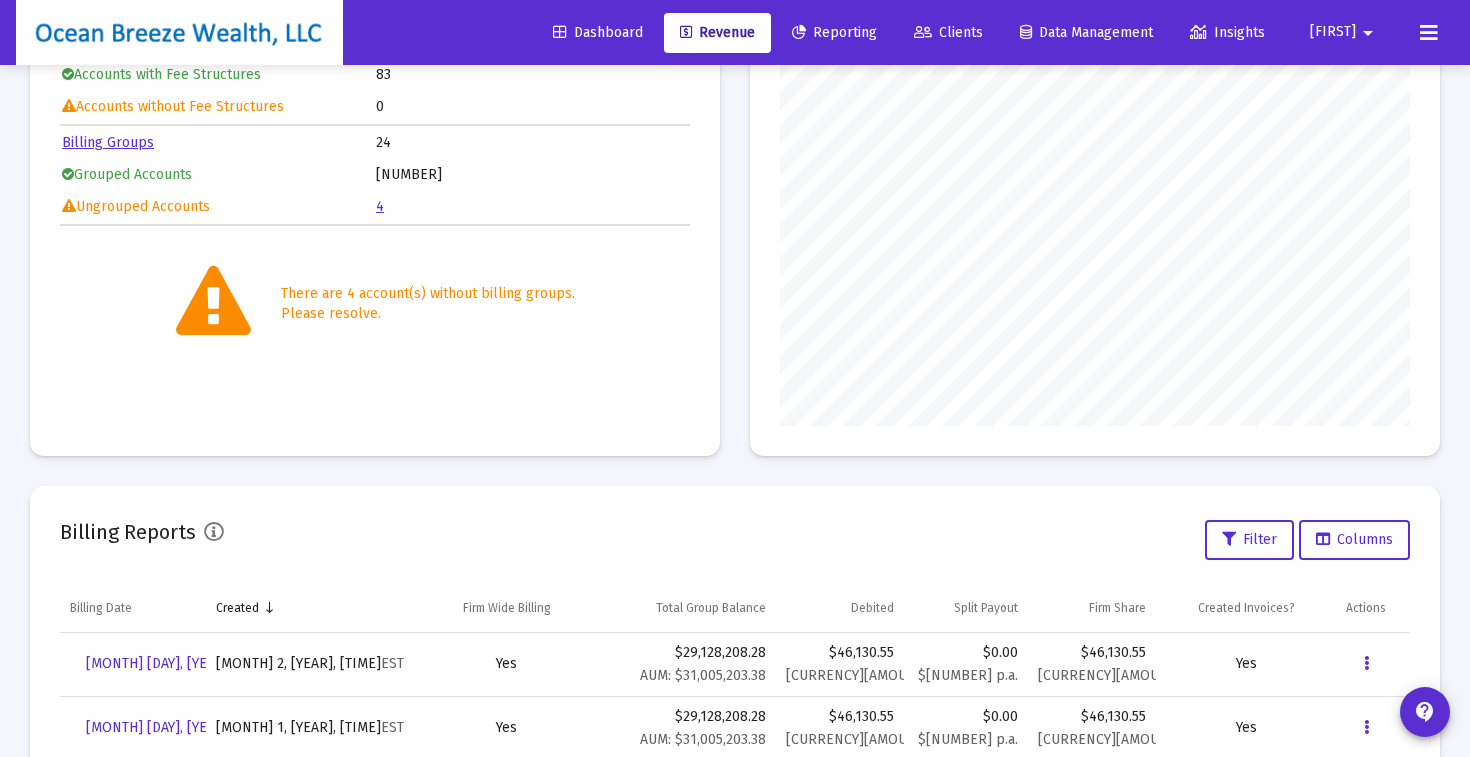 scroll, scrollTop: 572, scrollLeft: 0, axis: vertical 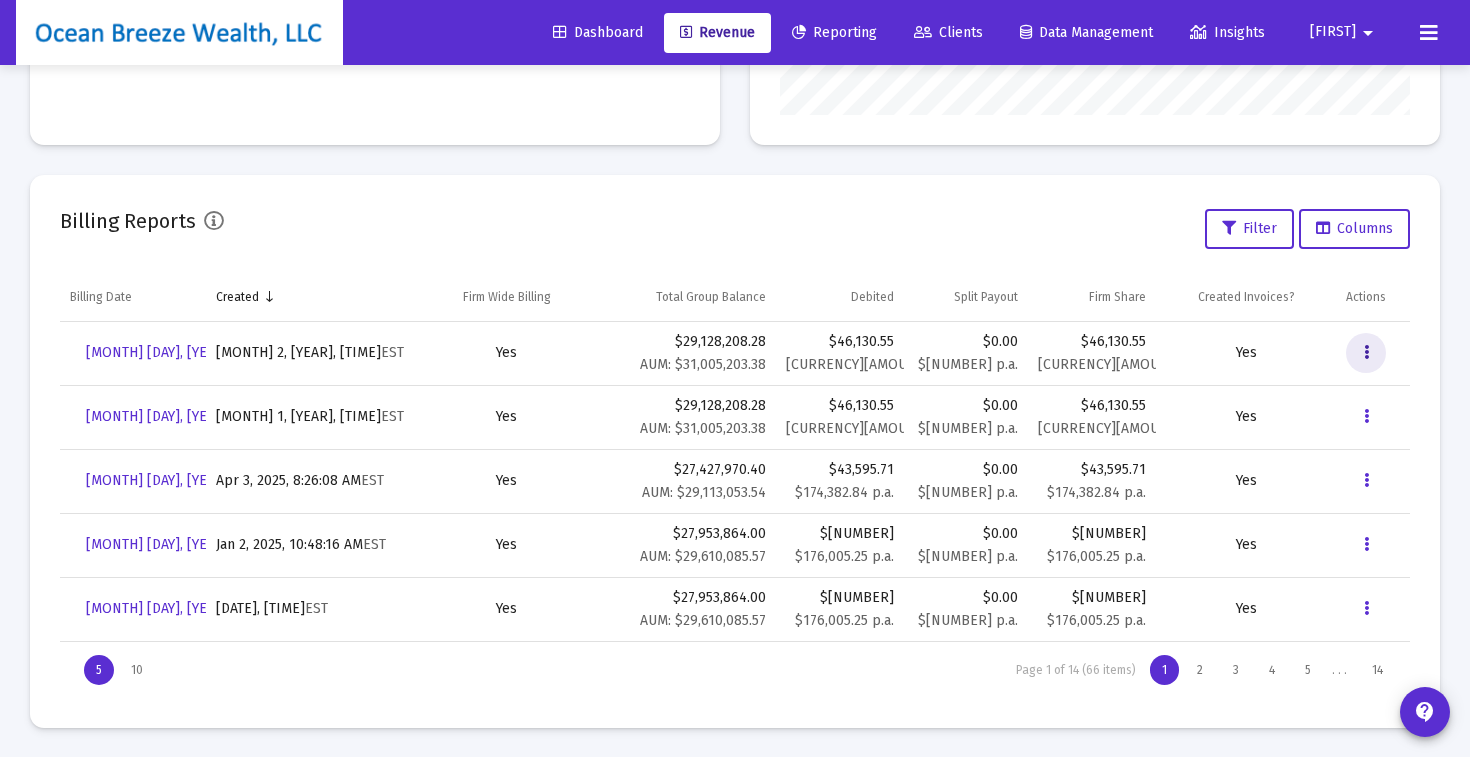 click at bounding box center [1366, 353] 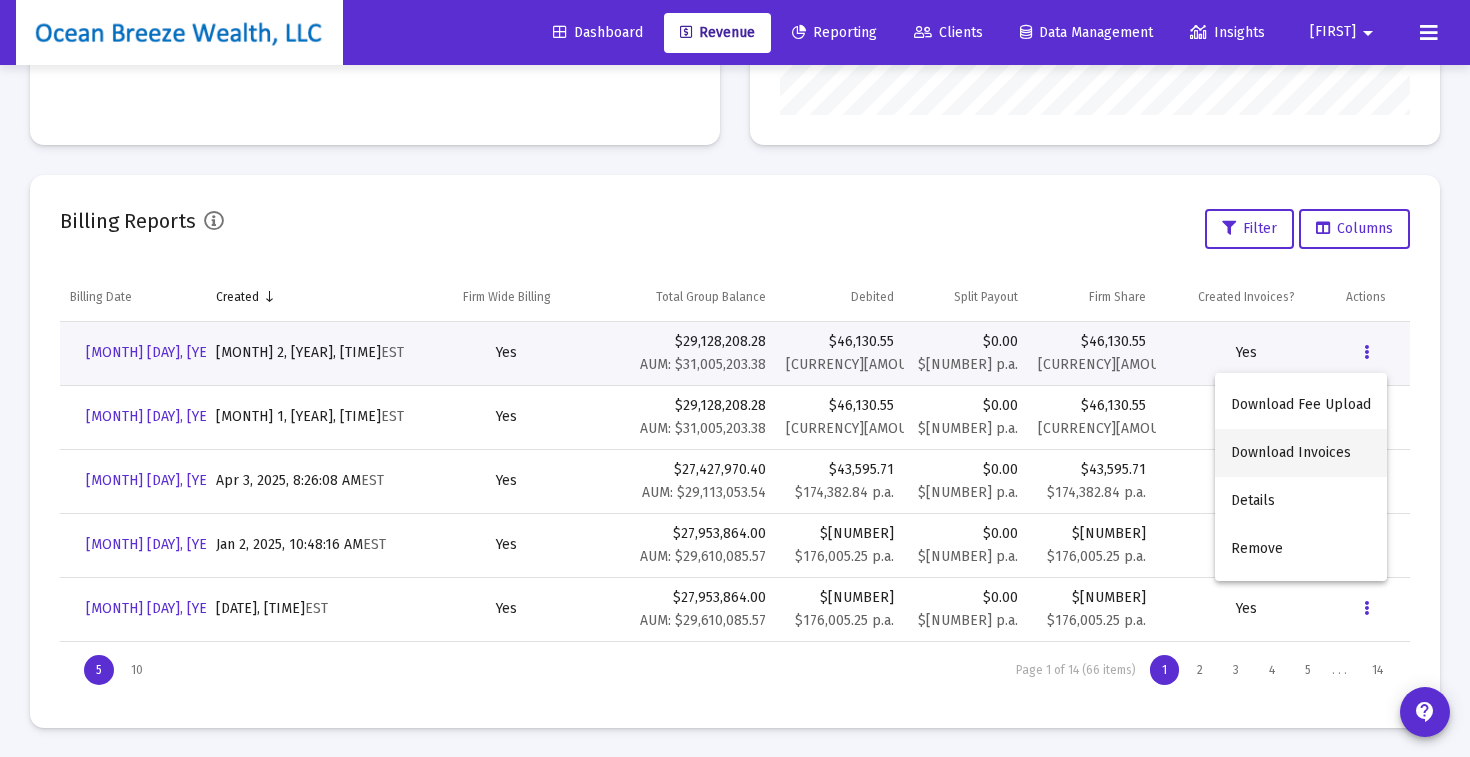 click on "Download Invoices" at bounding box center (1301, 453) 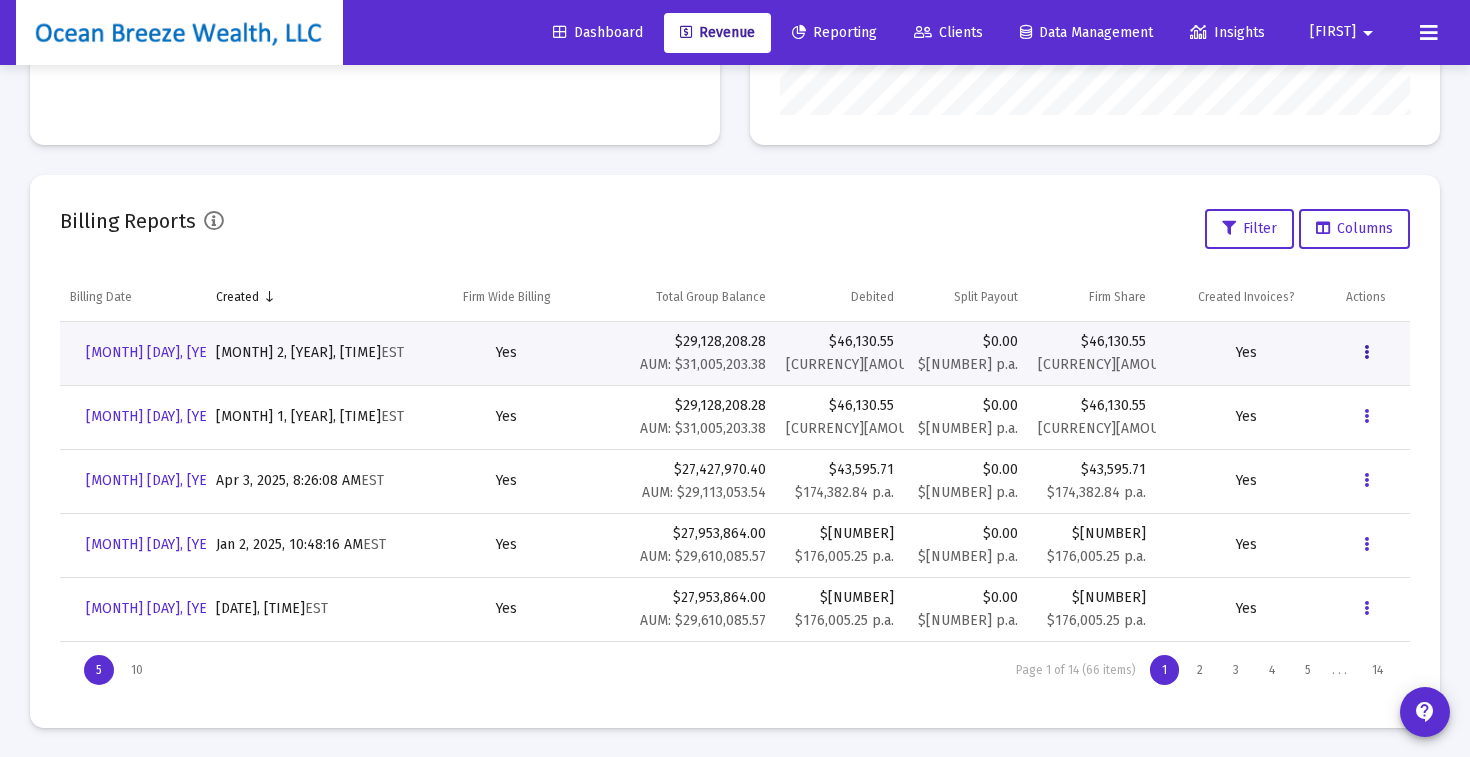 click at bounding box center [1366, 353] 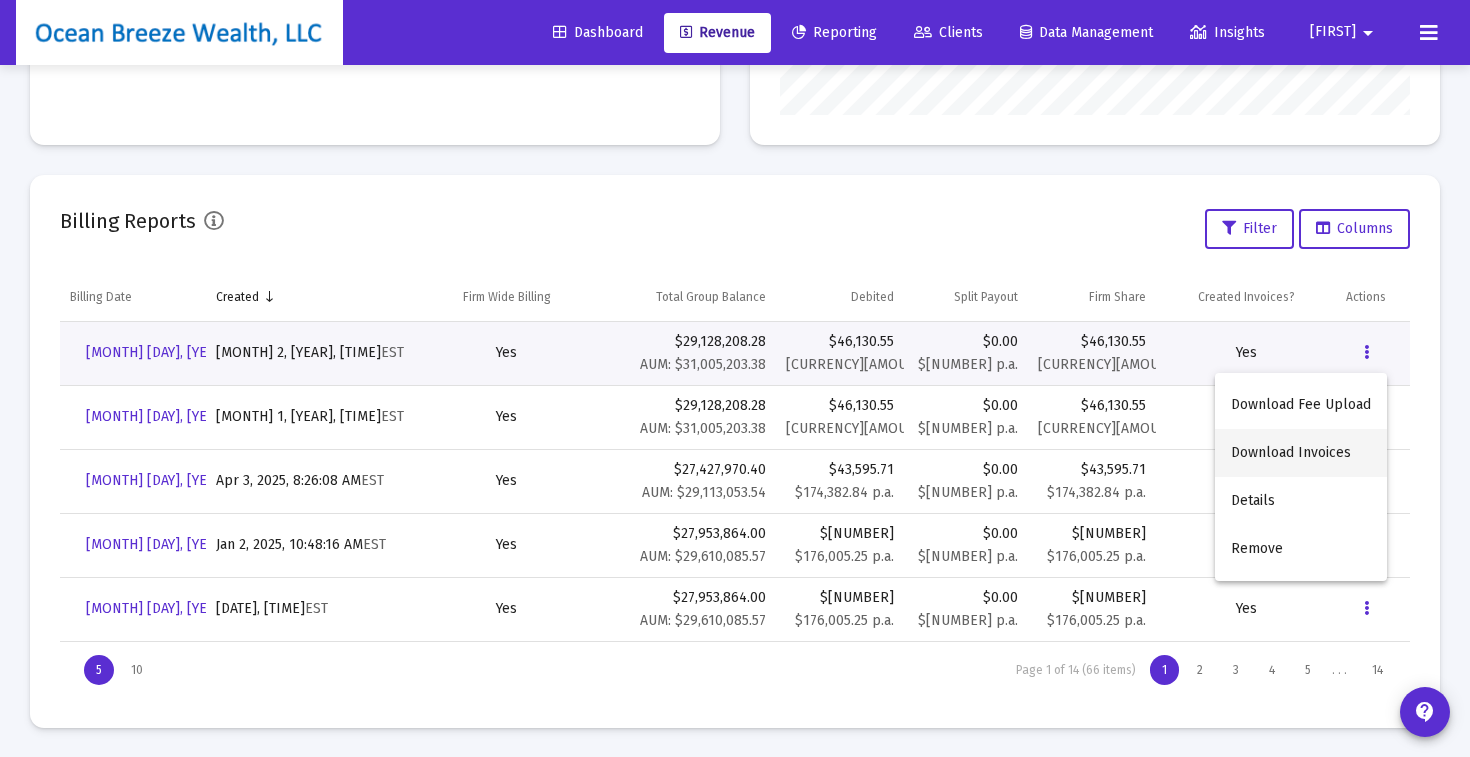 click on "Download Invoices" at bounding box center [1301, 453] 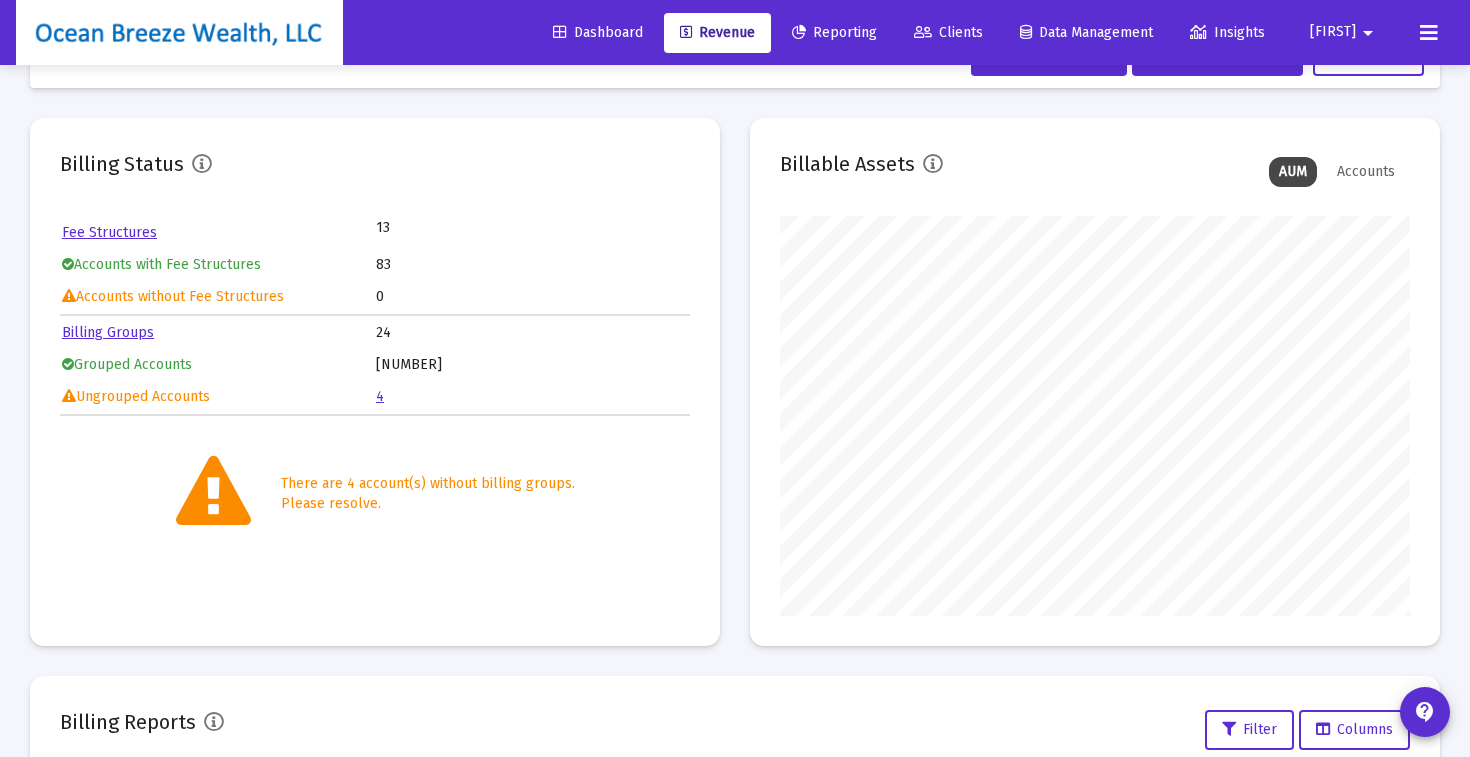 scroll, scrollTop: 0, scrollLeft: 0, axis: both 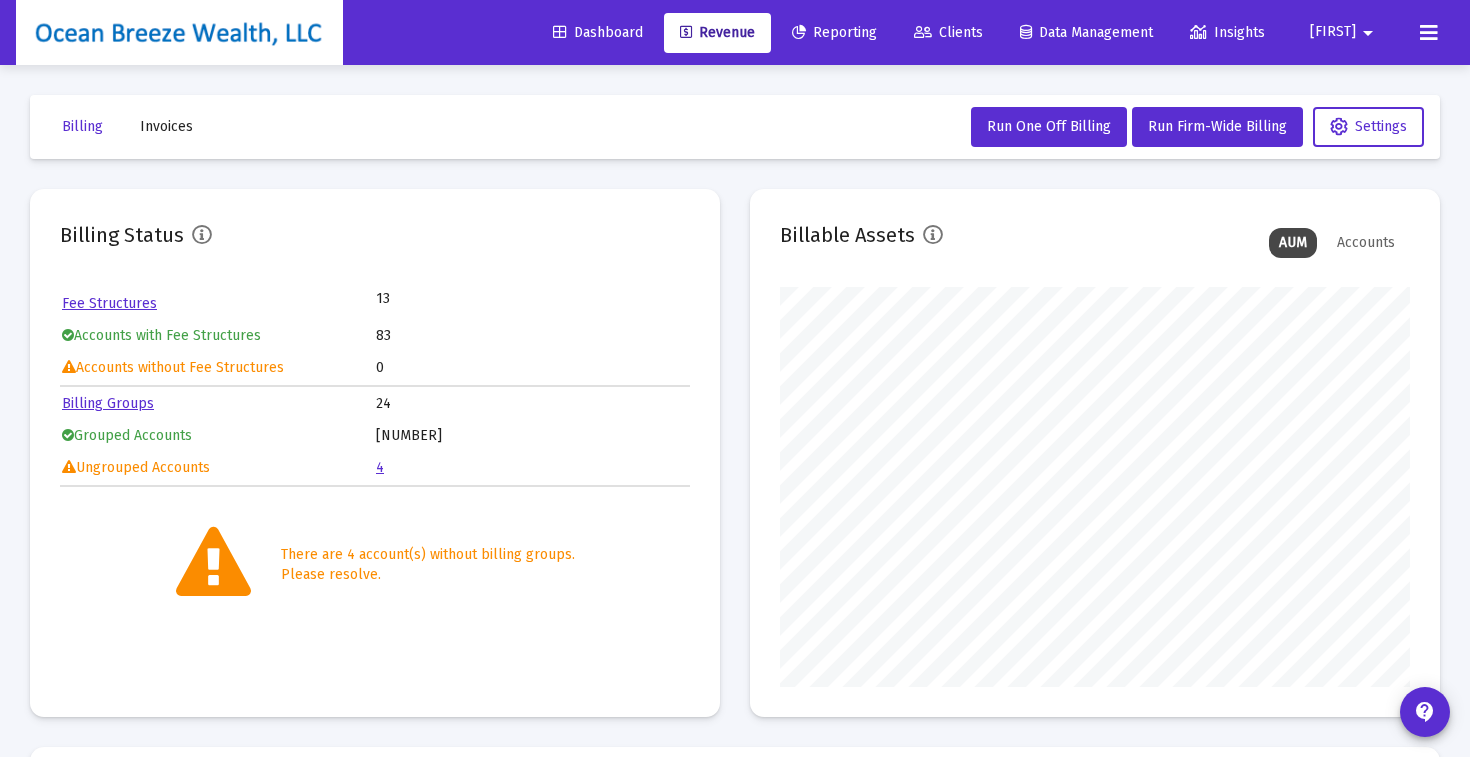 click on "Billing Status  Fee Structures   13     Accounts with Fee Structures   83     Accounts without Fee Structures   0   Billing Groups   24     Grouped Accounts   79     Ungrouped Accounts   4  There are 4 account(s) without billing groups. Please resolve. Billable Assets AUM Accounts" at bounding box center [735, 453] 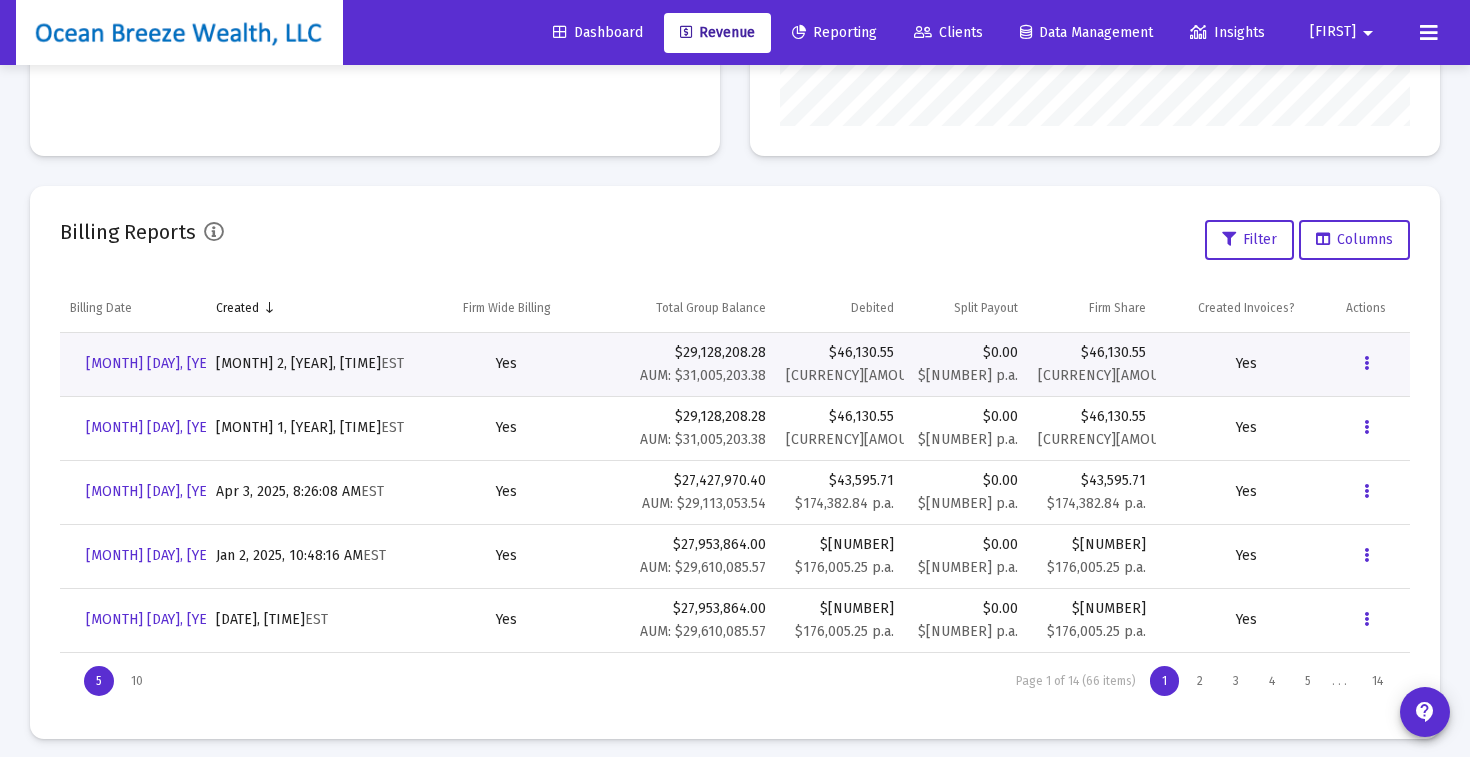 scroll, scrollTop: 572, scrollLeft: 0, axis: vertical 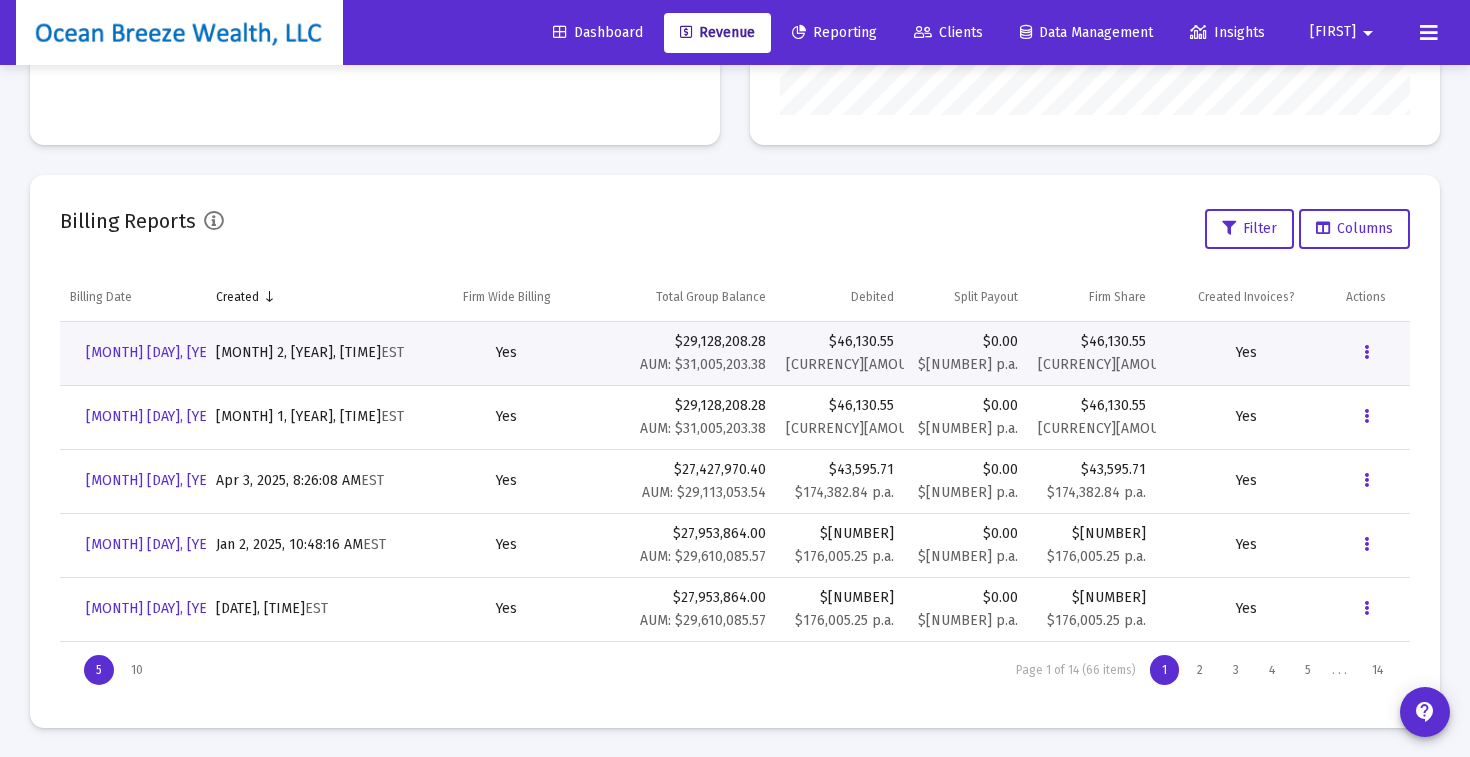 click on "Billing Status  Fee Structures   13     Accounts with Fee Structures   83     Accounts without Fee Structures   0   Billing Groups   24     Grouped Accounts   79     Ungrouped Accounts   4  There are 4 account(s) without billing groups. Please resolve. Billable Assets AUM Accounts  Filter   Columns  Billing Date Created Firm Wide Billing Total Group Balance Debited Split Payout Firm Share Created Invoices? Actions  Jun 30, 2025   Jul 2, 2025, 10:44:41 AM   EST   Yes   $29,128,208.28   AUM: $31,005,203.38   $46,130.55   $184,522.07 p.a.   $0.00   $0.00 p.a.   $46,130.55   $184,522.07 p.a.   Yes   Jun 30, 2025   Jul 1, 2025, 8:40:00 AM   EST   Yes   $29,128,208.28   AUM: $31,005,203.38   $46,130.55   $184,522.07 p.a.   $0.00   $0.00 p.a.   $46,130.55   $184,522.07 p.a.   Yes   Mar 31, 2025   Apr 3, 2025, 8:26:08 AM   EST   Yes   $27,427,970.40   AUM: $29,113,053.54   $43,595.71   $174,382.84 p.a.   $0.00   $0.00 p.a." at bounding box center (735, 125) 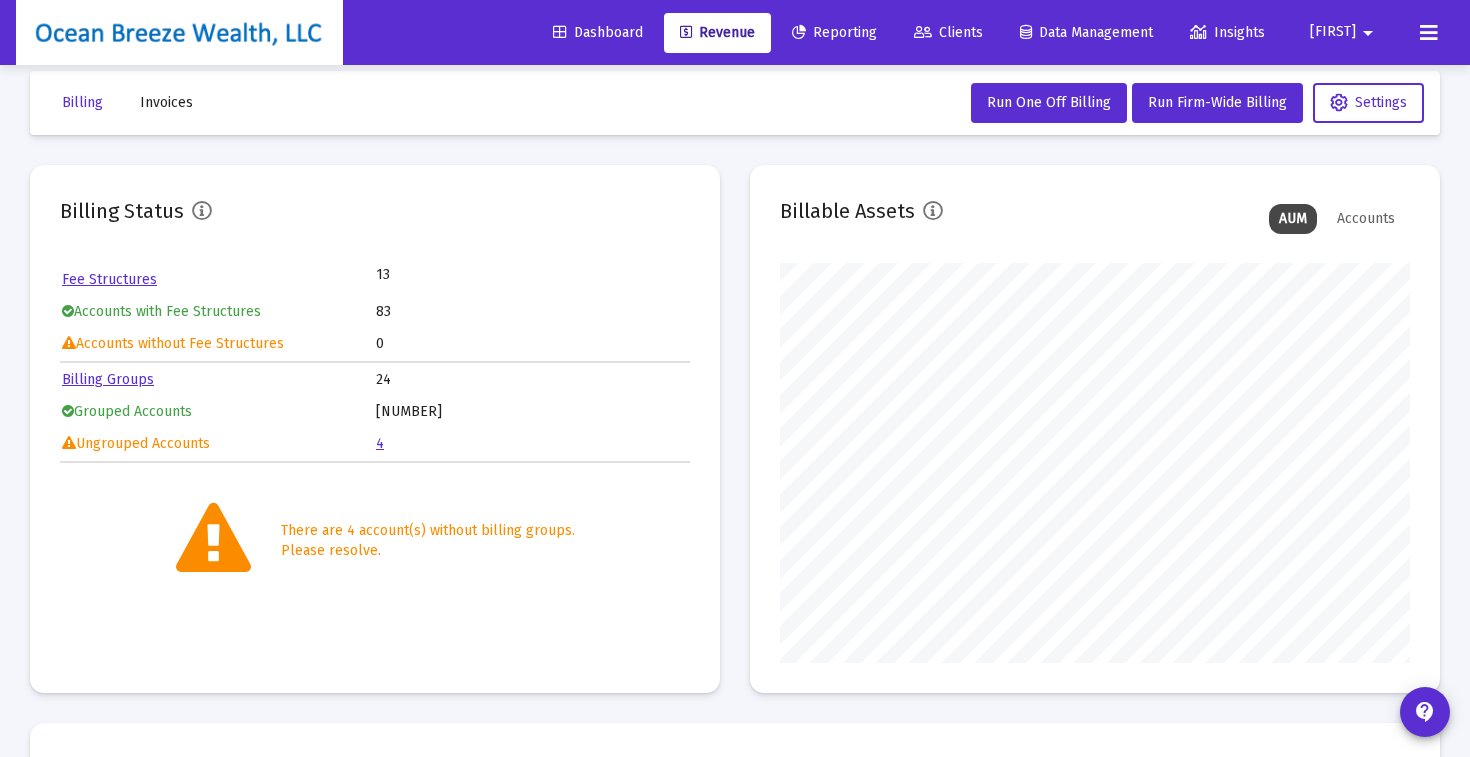 scroll, scrollTop: 0, scrollLeft: 0, axis: both 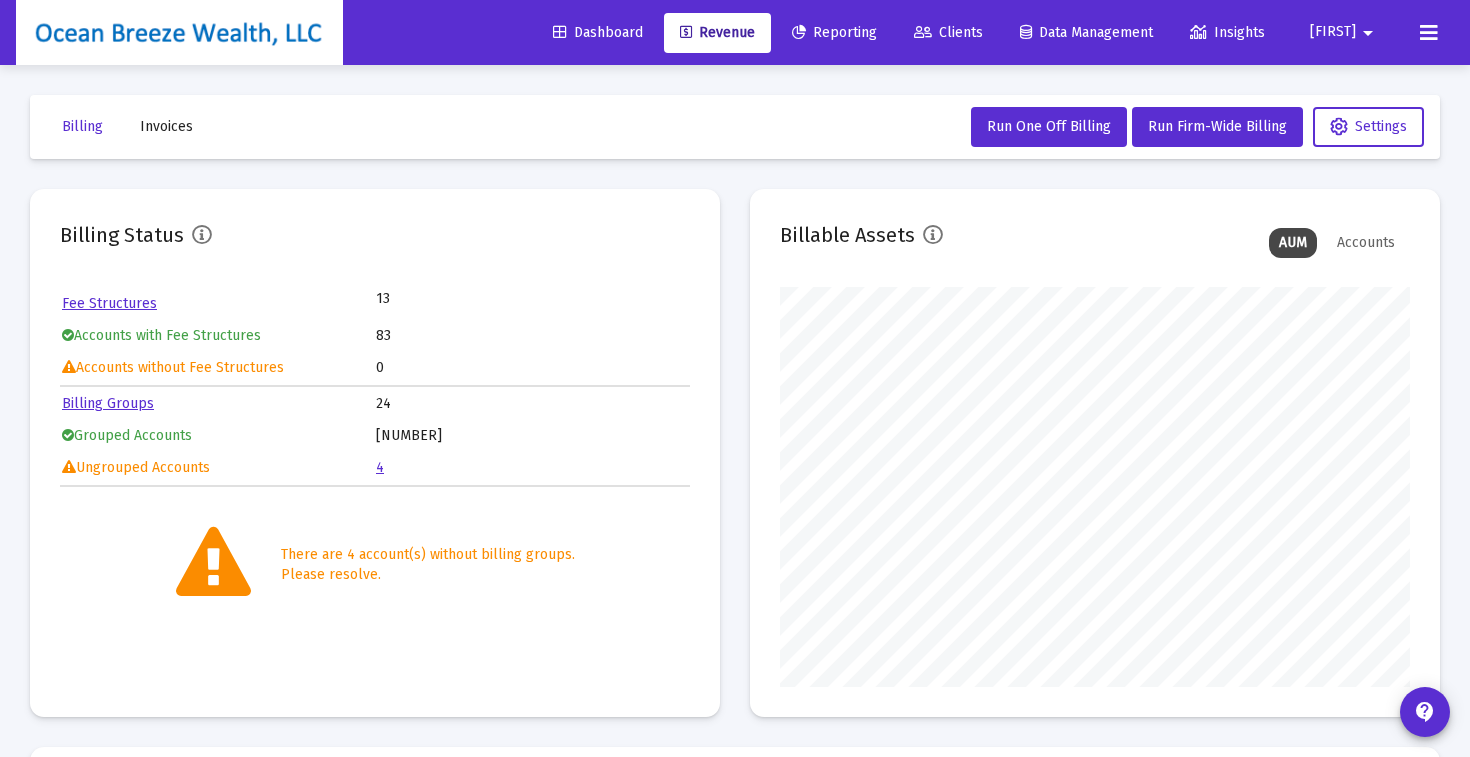 click on "Billing Status  Fee Structures   13     Accounts with Fee Structures   83     Accounts without Fee Structures   0   Billing Groups   24     Grouped Accounts   79     Ungrouped Accounts   4  There are 4 account(s) without billing groups. Please resolve. Billable Assets AUM Accounts" at bounding box center [735, 453] 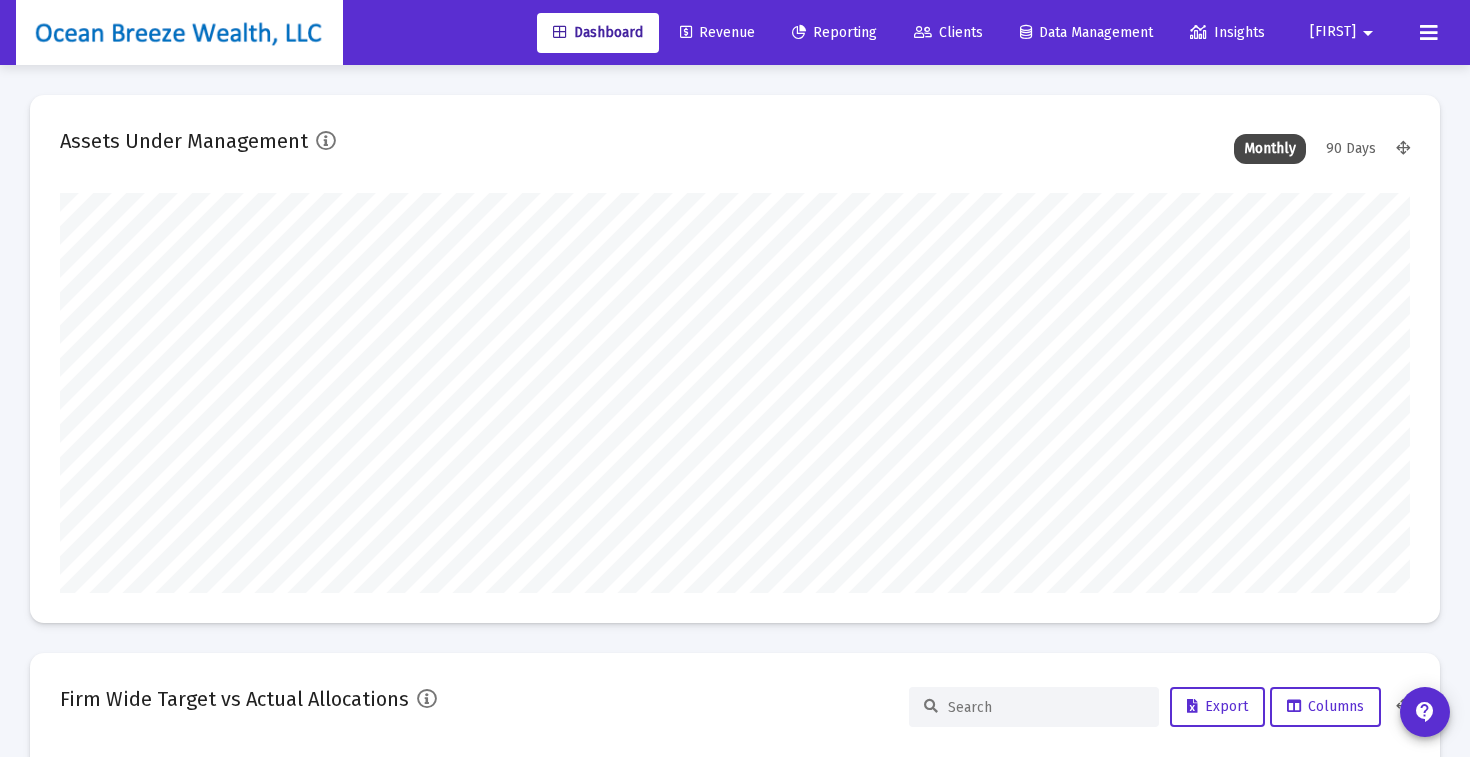 scroll, scrollTop: 999600, scrollLeft: 998650, axis: both 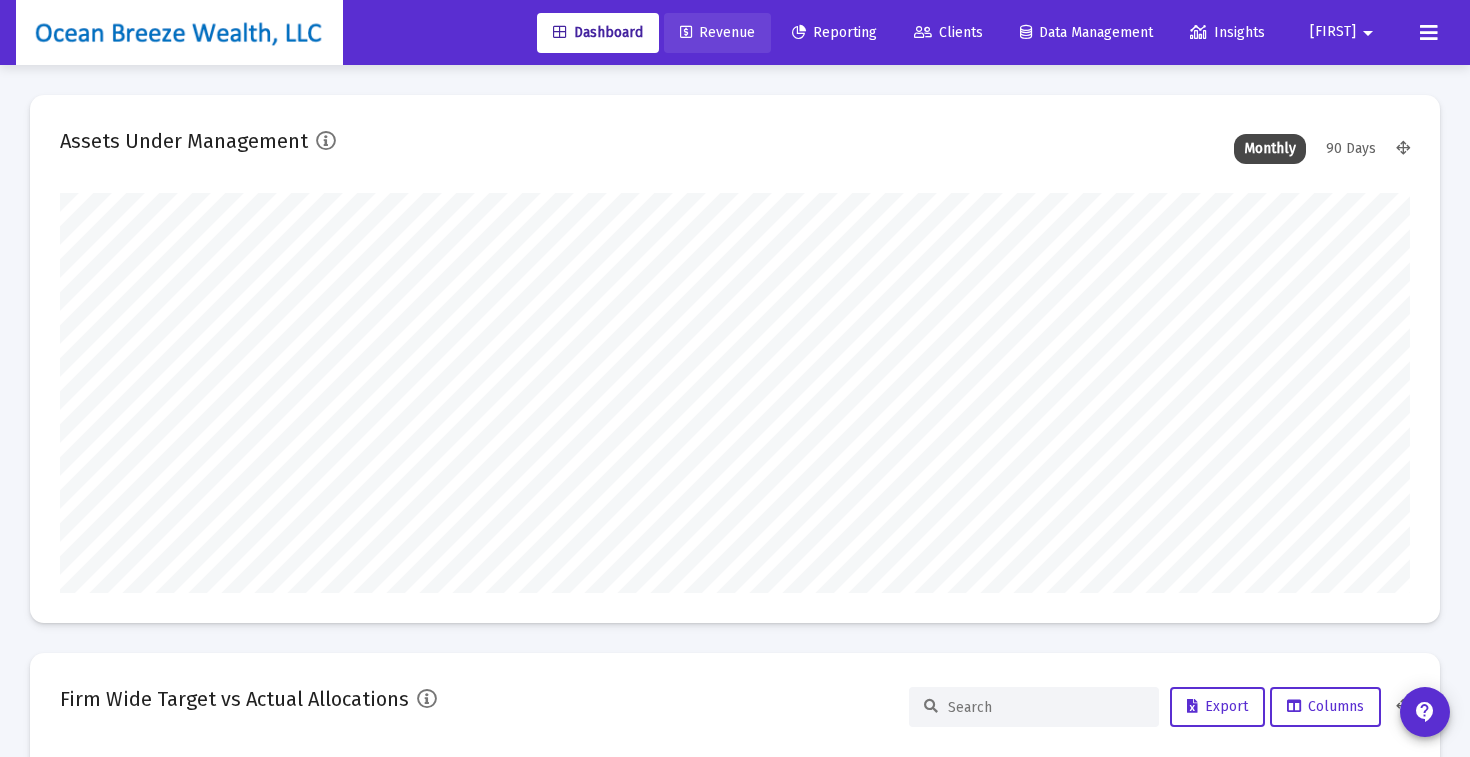click on "Revenue" at bounding box center (717, 32) 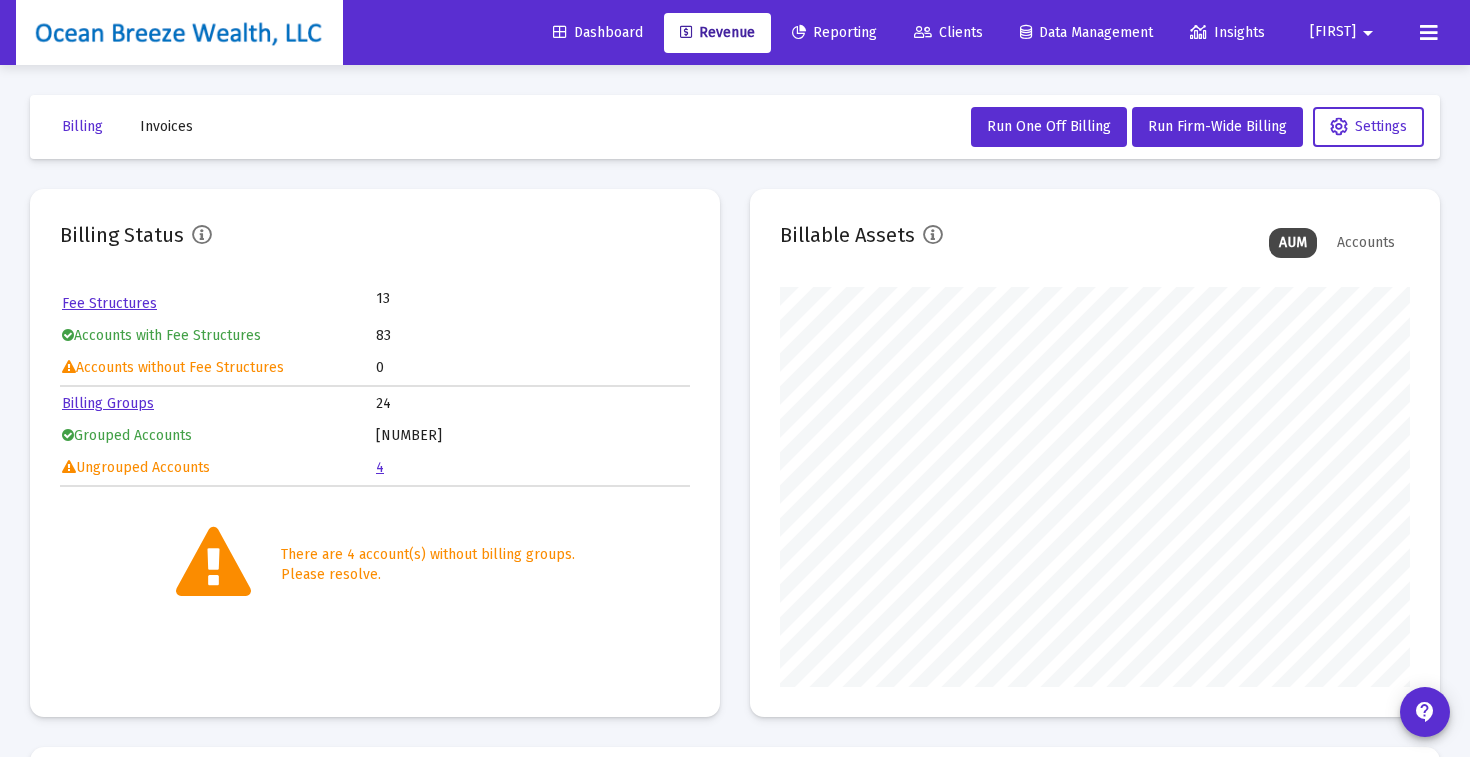 scroll, scrollTop: 999600, scrollLeft: 999370, axis: both 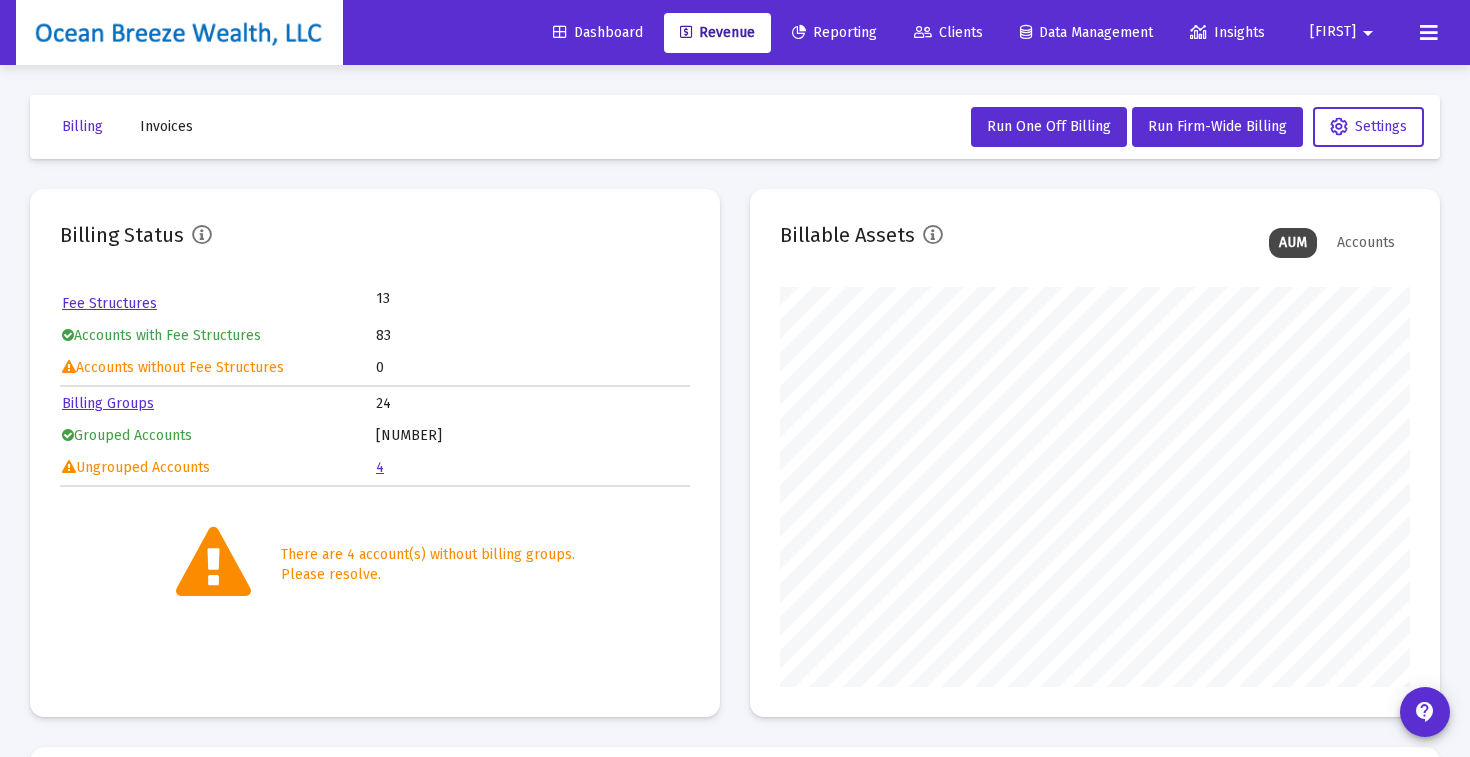click on "Billing Status  Fee Structures   13     Accounts with Fee Structures   83     Accounts without Fee Structures   0   Billing Groups   24     Grouped Accounts   79     Ungrouped Accounts   4  There are 4 account(s) without billing groups. Please resolve. Billable Assets AUM Accounts" at bounding box center (735, 453) 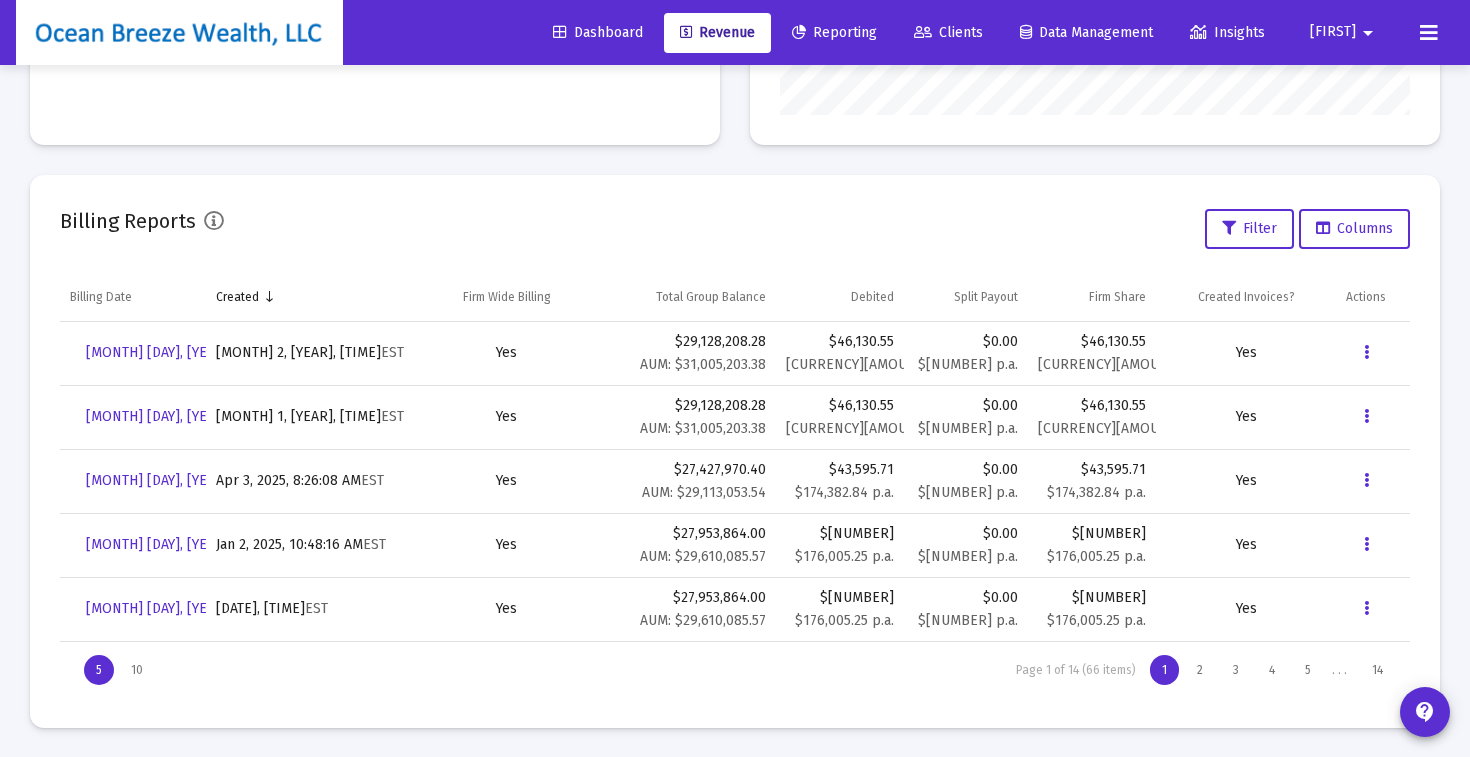 scroll, scrollTop: 0, scrollLeft: 0, axis: both 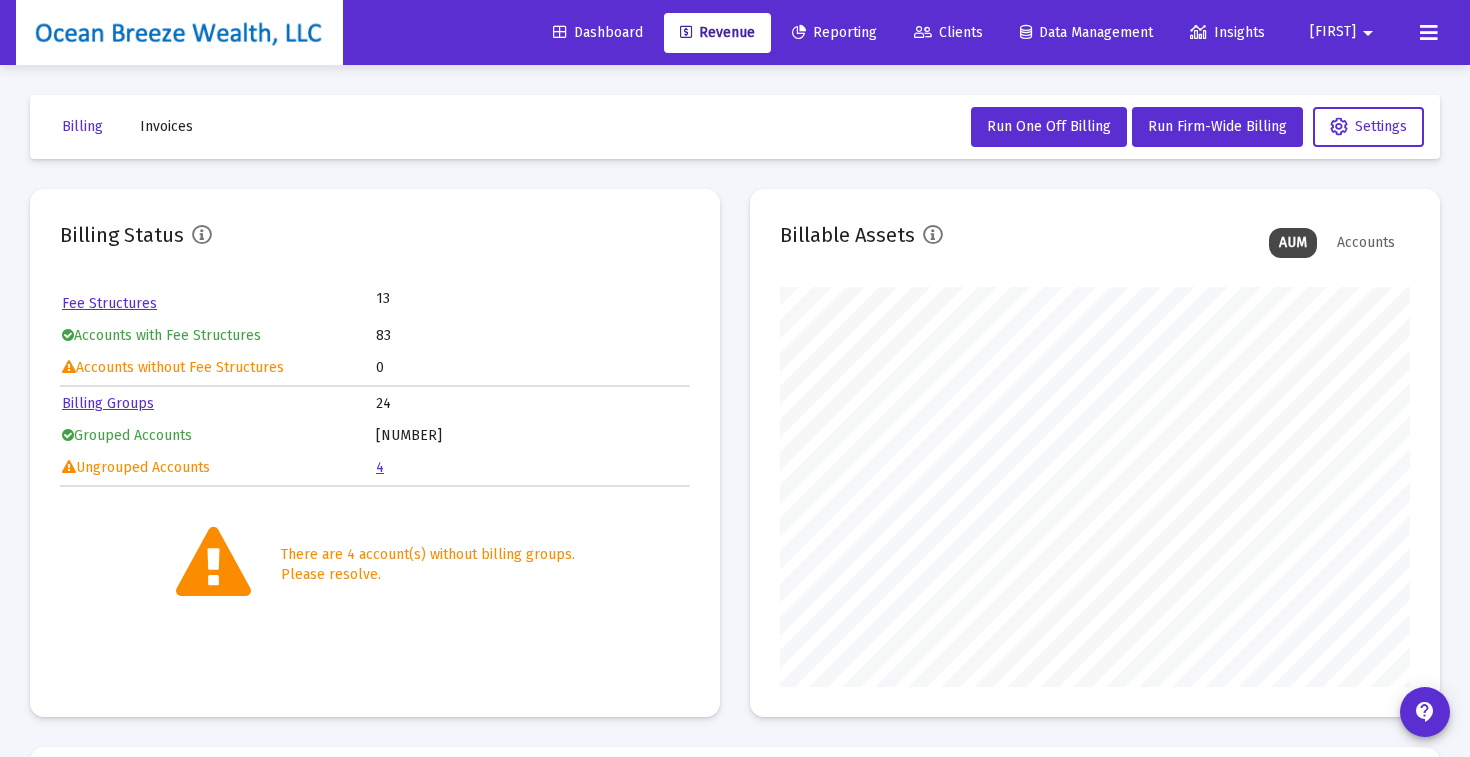 click on "arrow_drop_down" at bounding box center [1368, 33] 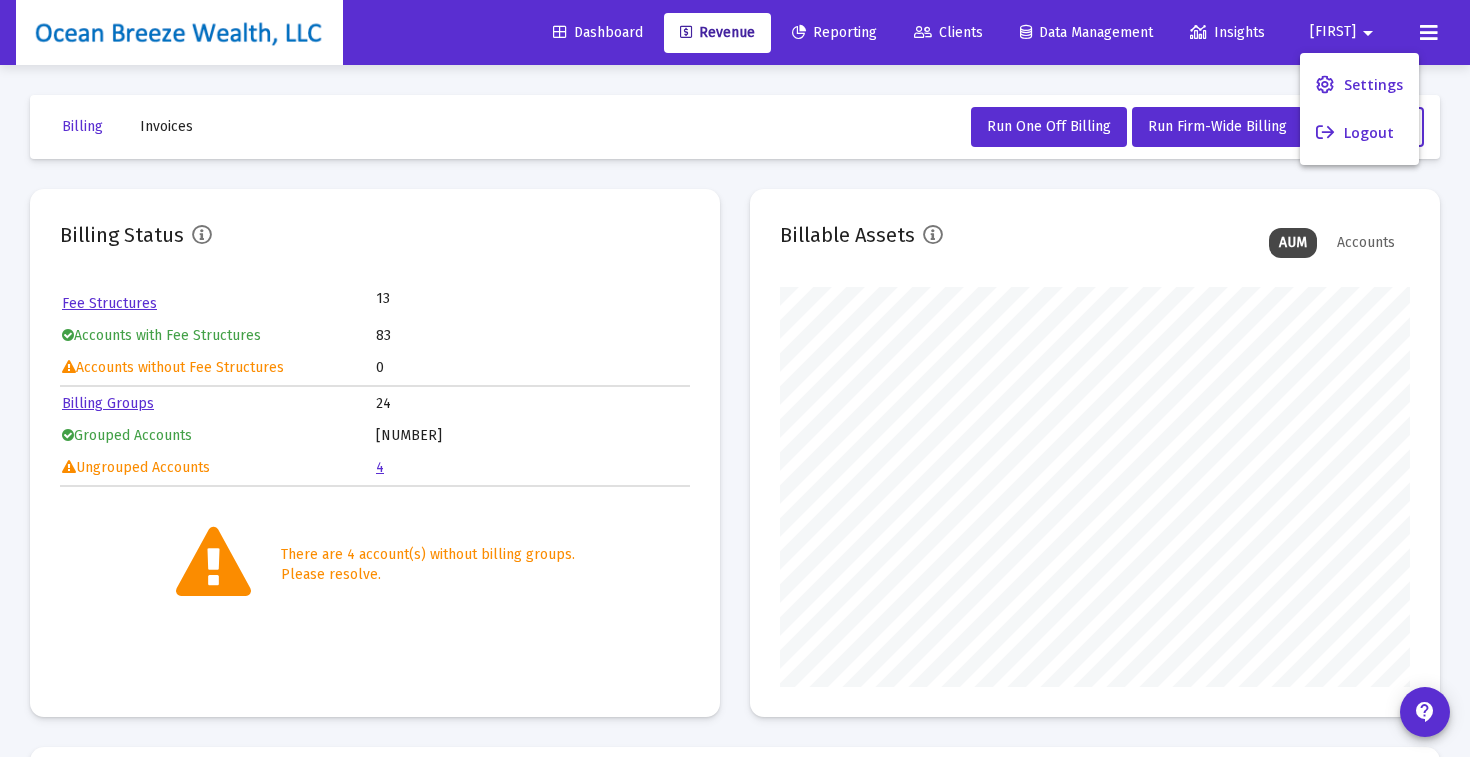 click at bounding box center (735, 378) 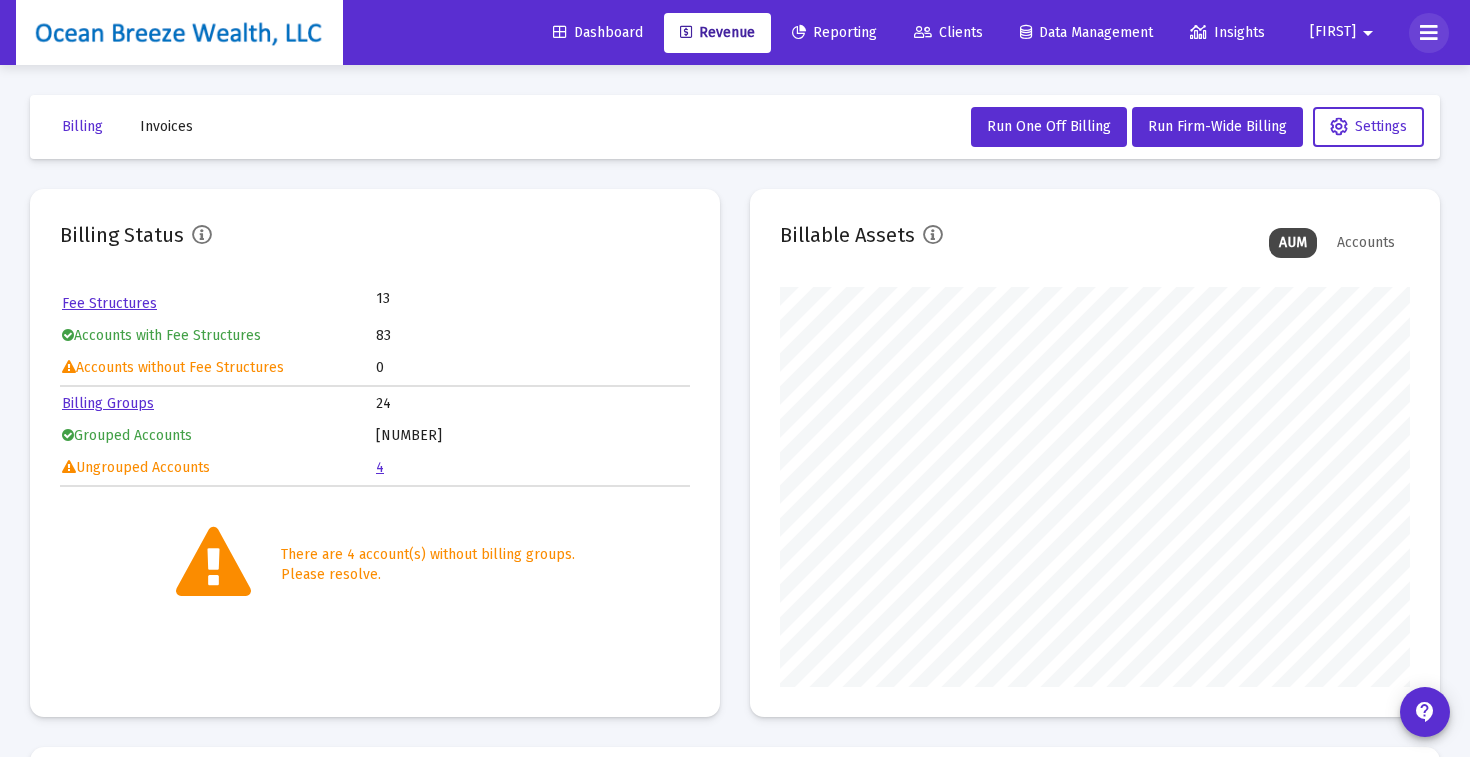 click at bounding box center (1429, 33) 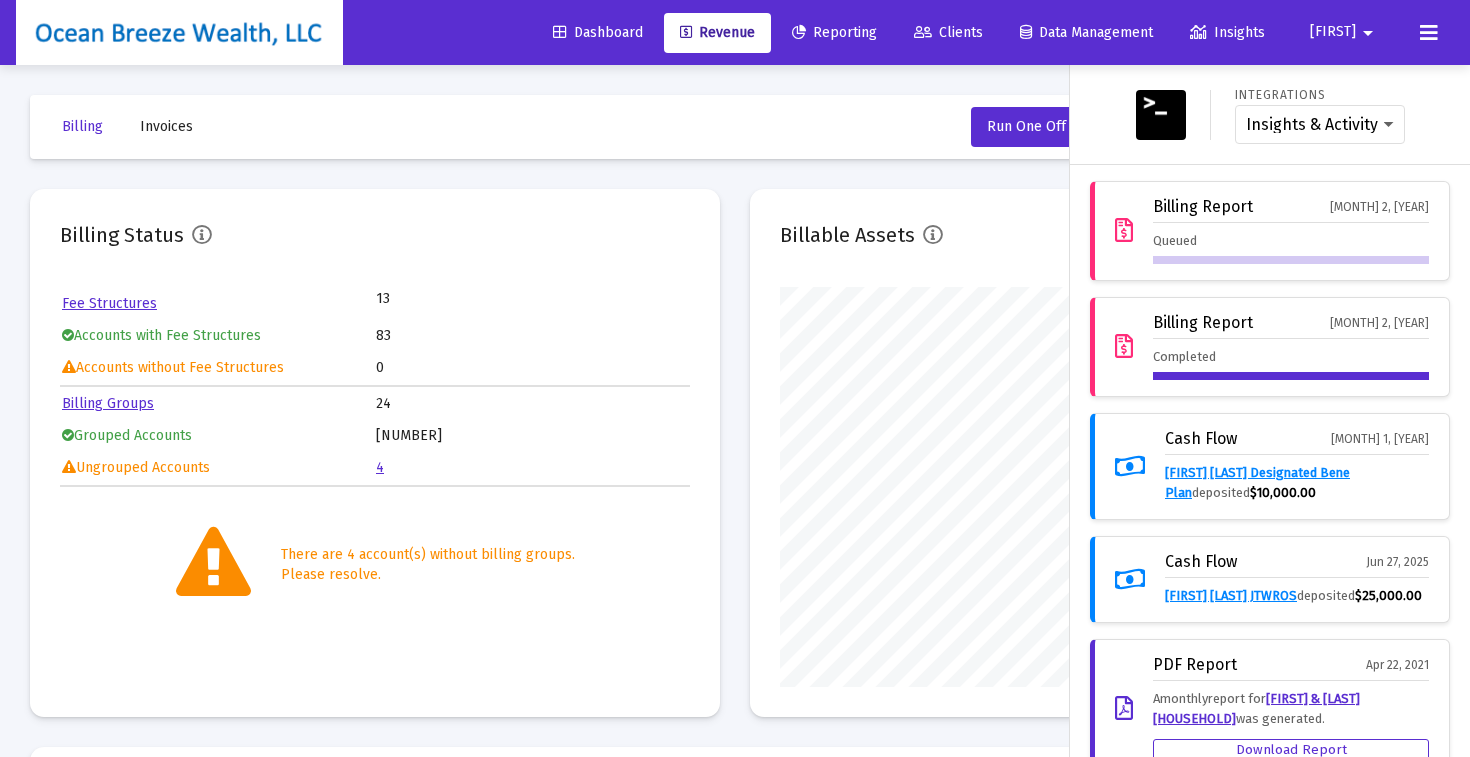 click on "Billing Report" at bounding box center (1203, 207) 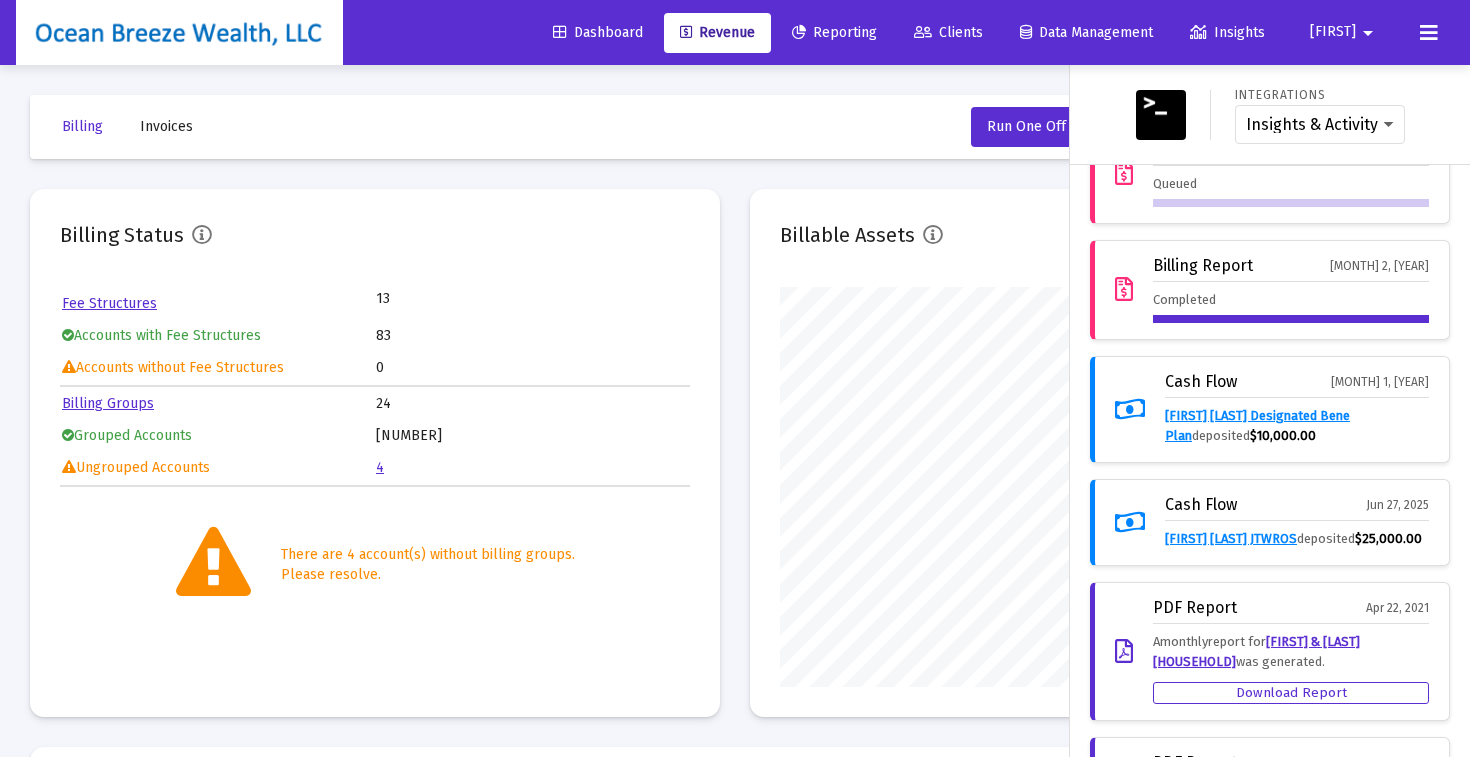 scroll, scrollTop: 0, scrollLeft: 0, axis: both 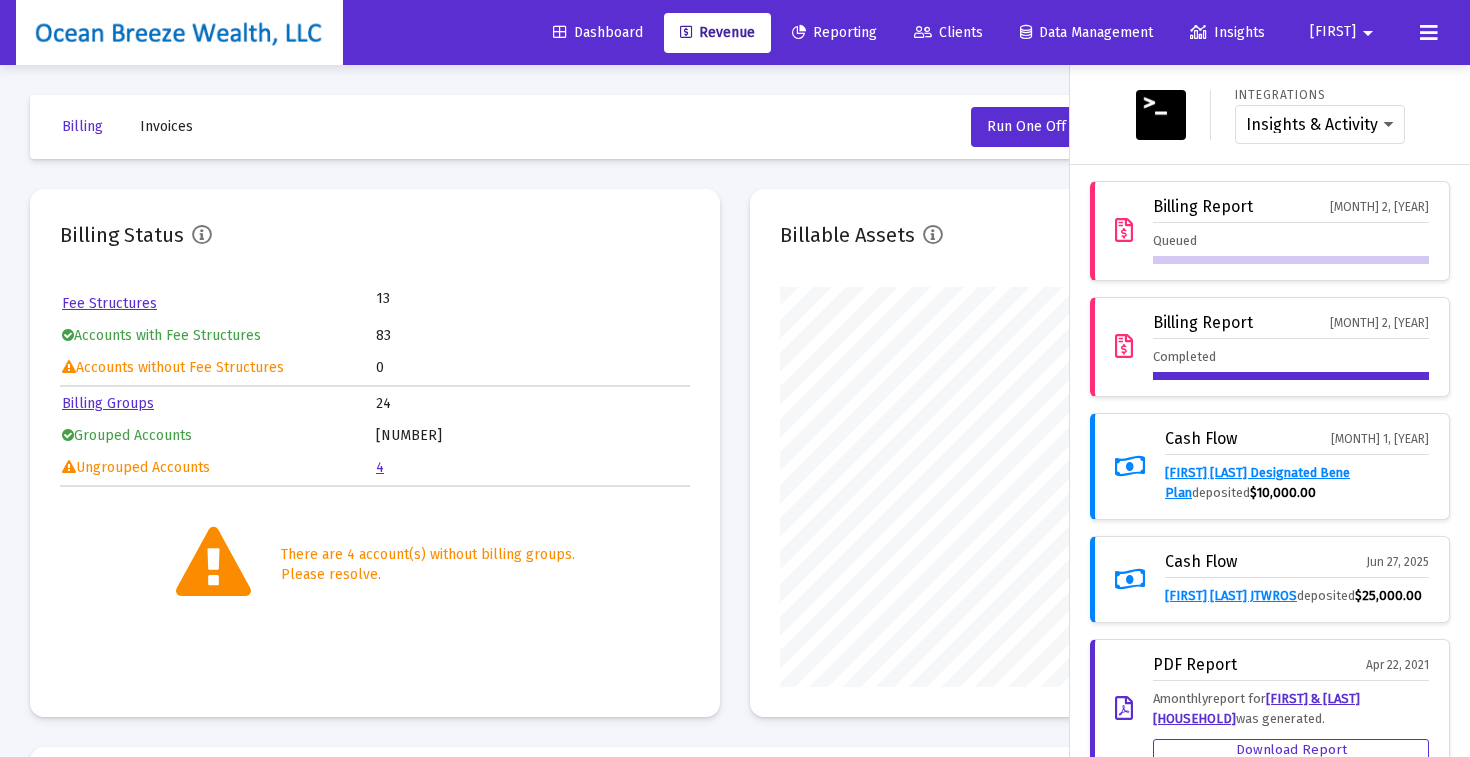 click on "Billing Report [MONTH] [DAY], [YEAR] Completed" at bounding box center (1270, 231) 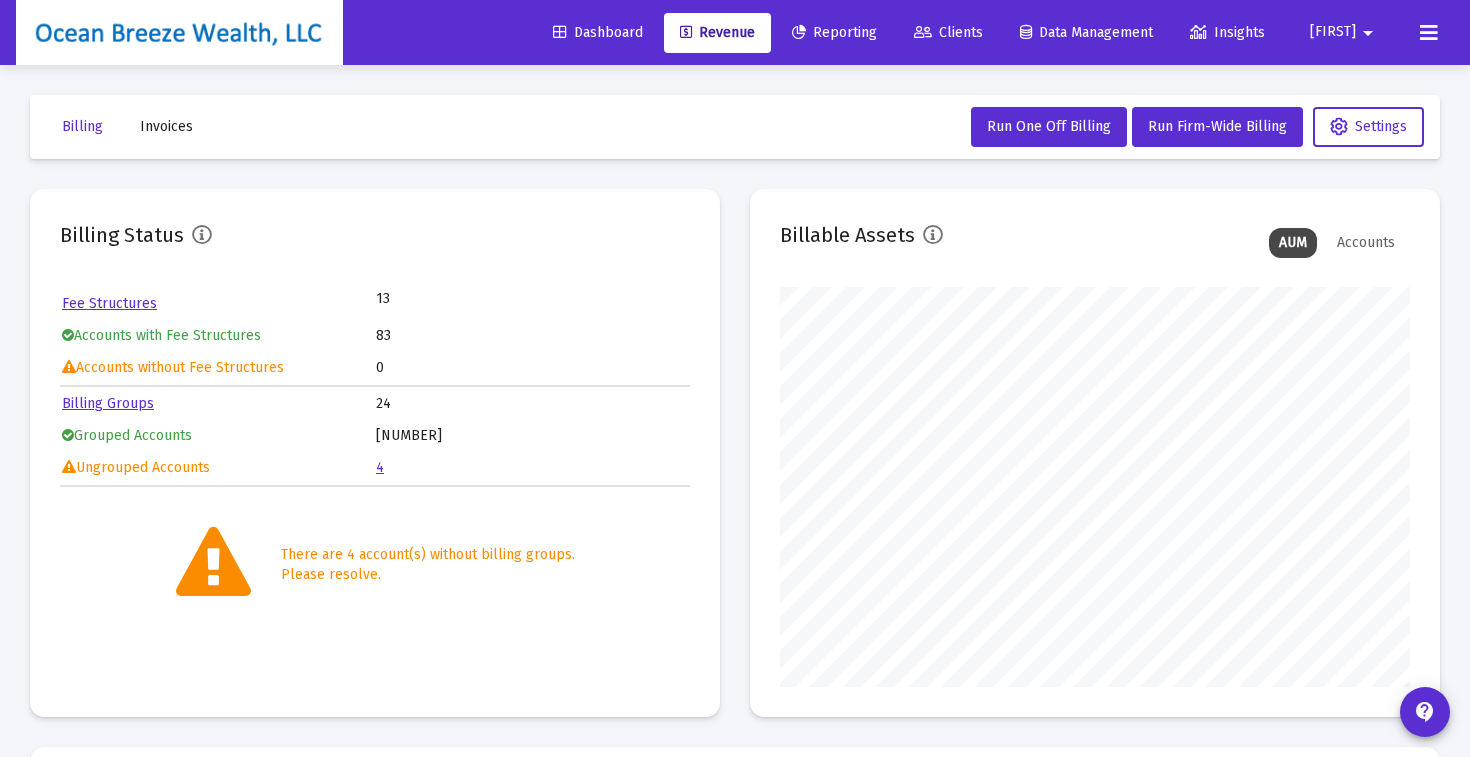 click on "Billing Status  Fee Structures   13     Accounts with Fee Structures   83     Accounts without Fee Structures   0   Billing Groups   24     Grouped Accounts   79     Ungrouped Accounts   4  There are 4 account(s) without billing groups. Please resolve. Billable Assets AUM Accounts" at bounding box center (735, 453) 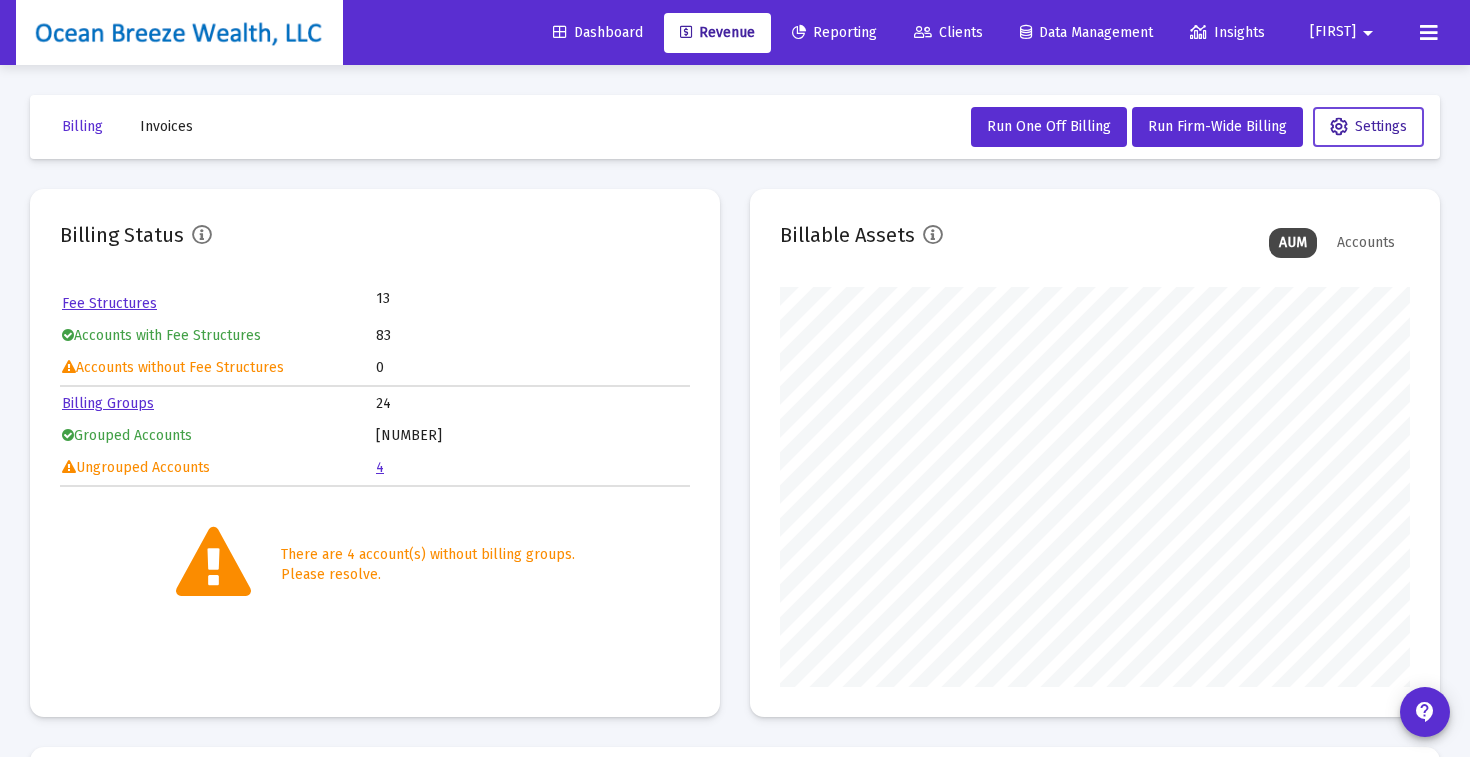 click on "Settings" at bounding box center (1368, 127) 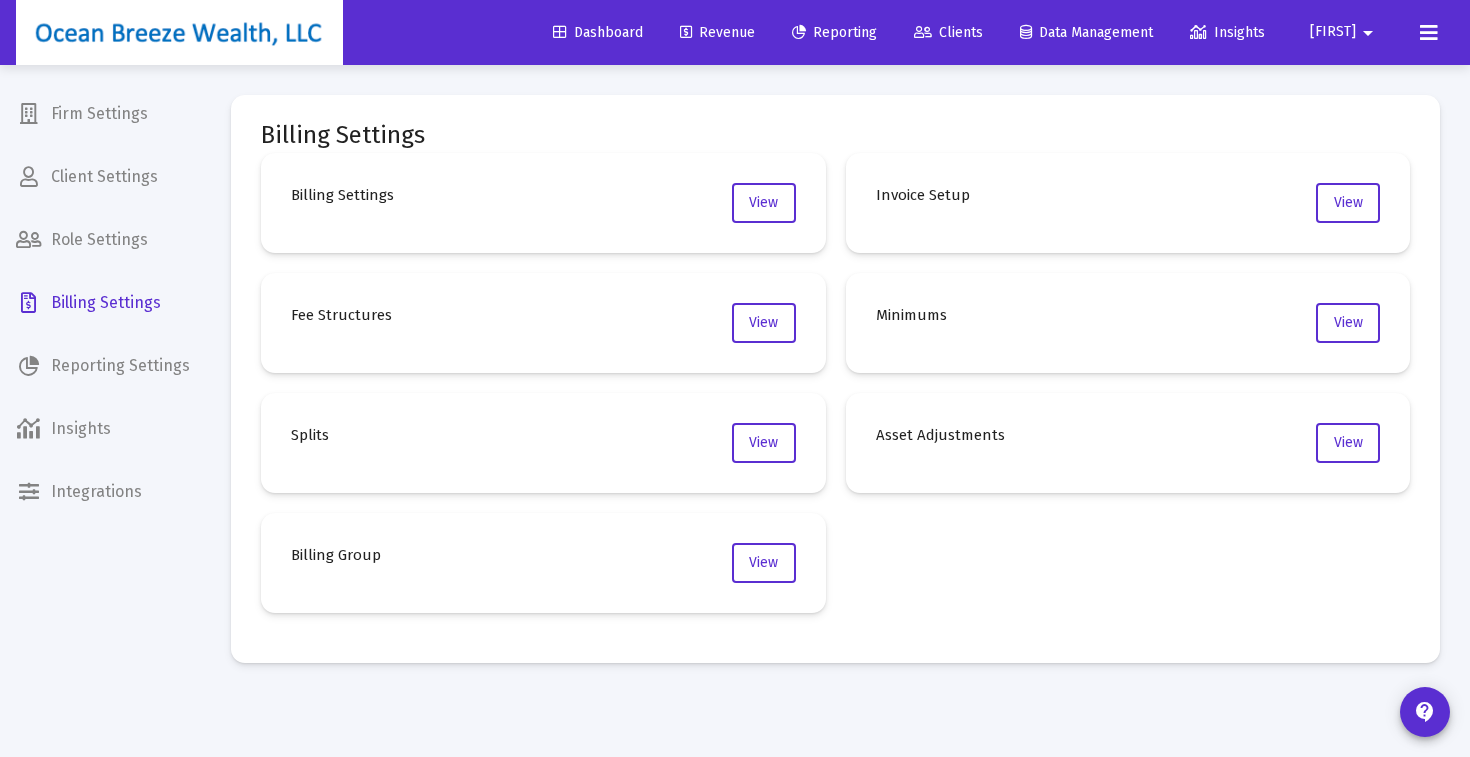 click on "Firm Settings" at bounding box center (103, 114) 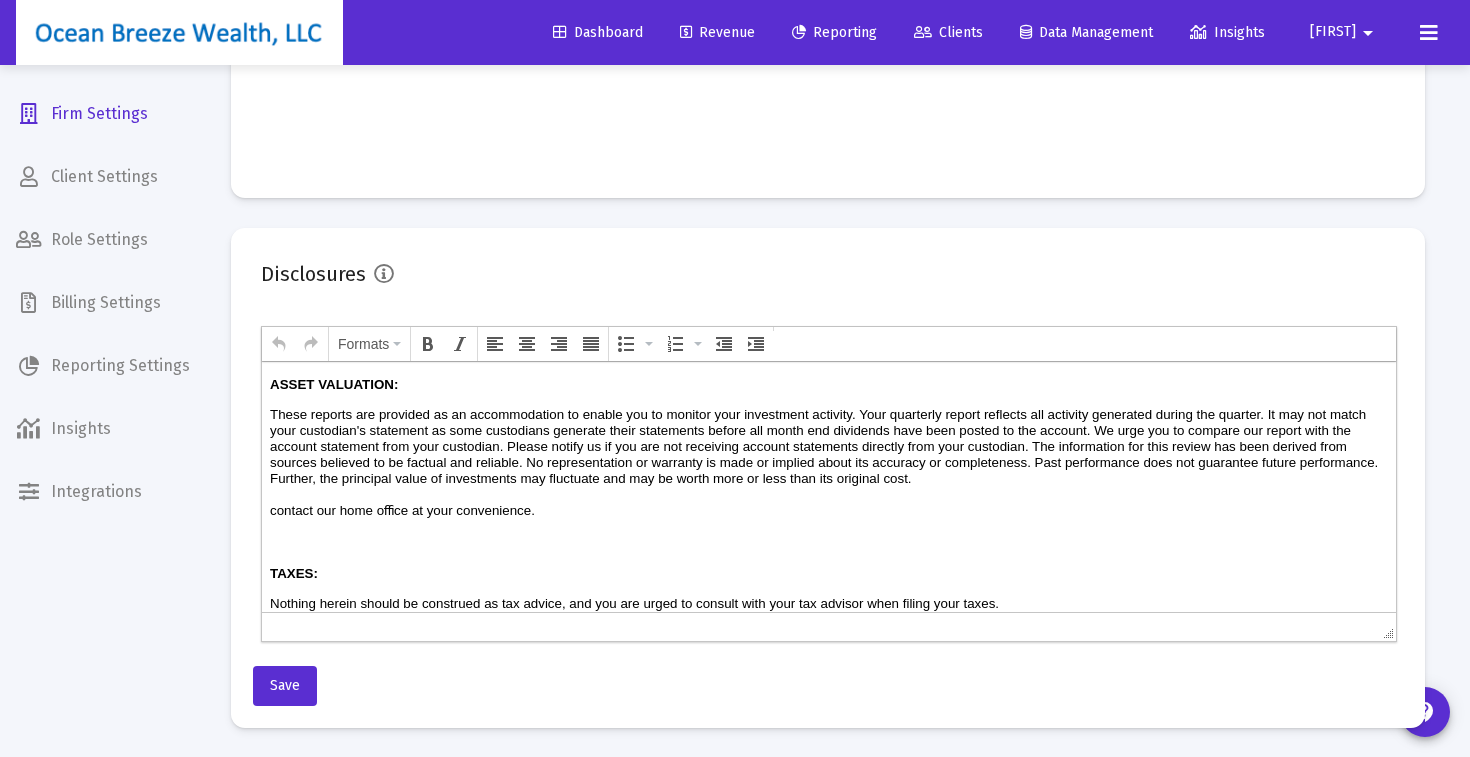 scroll, scrollTop: 1009, scrollLeft: 0, axis: vertical 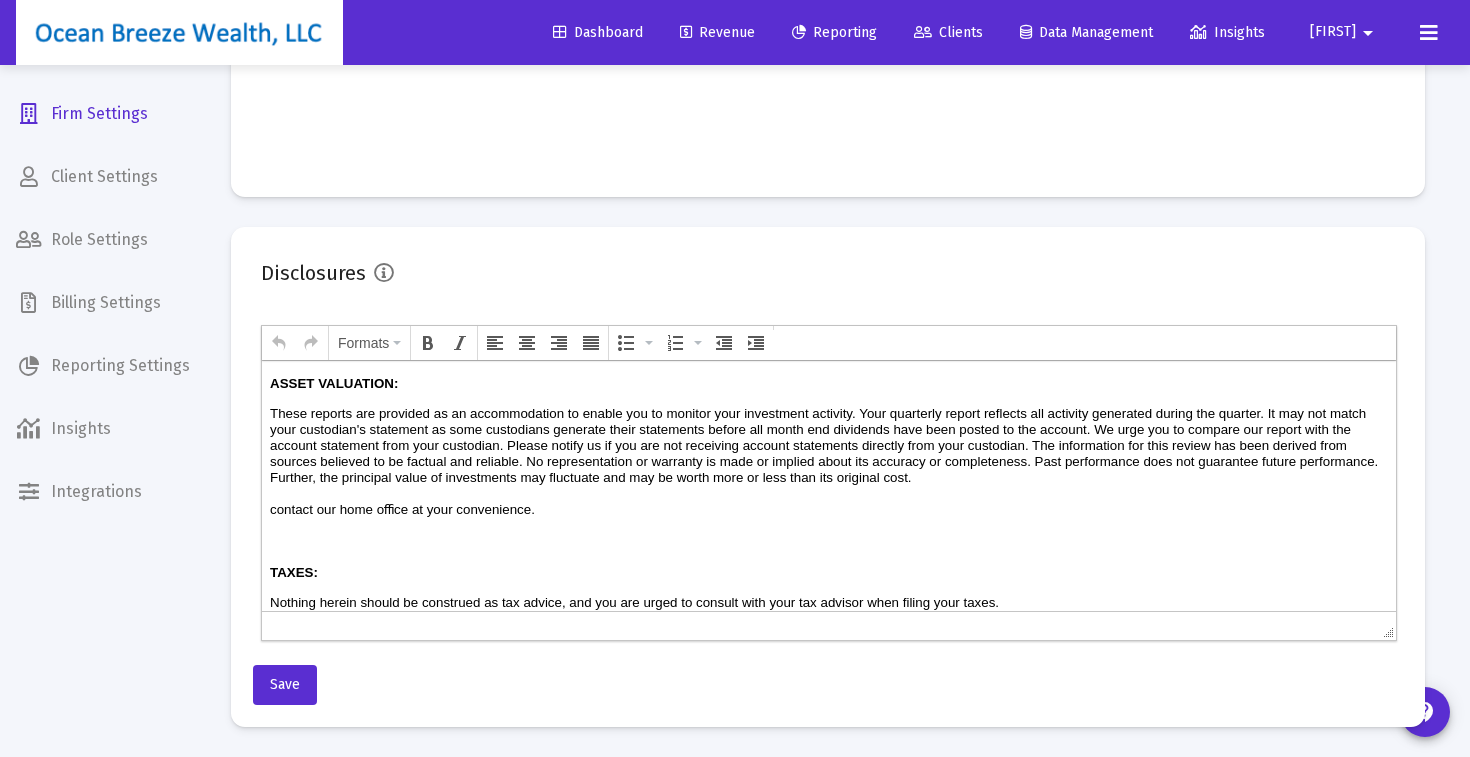 click on "Client Settings" at bounding box center (103, 177) 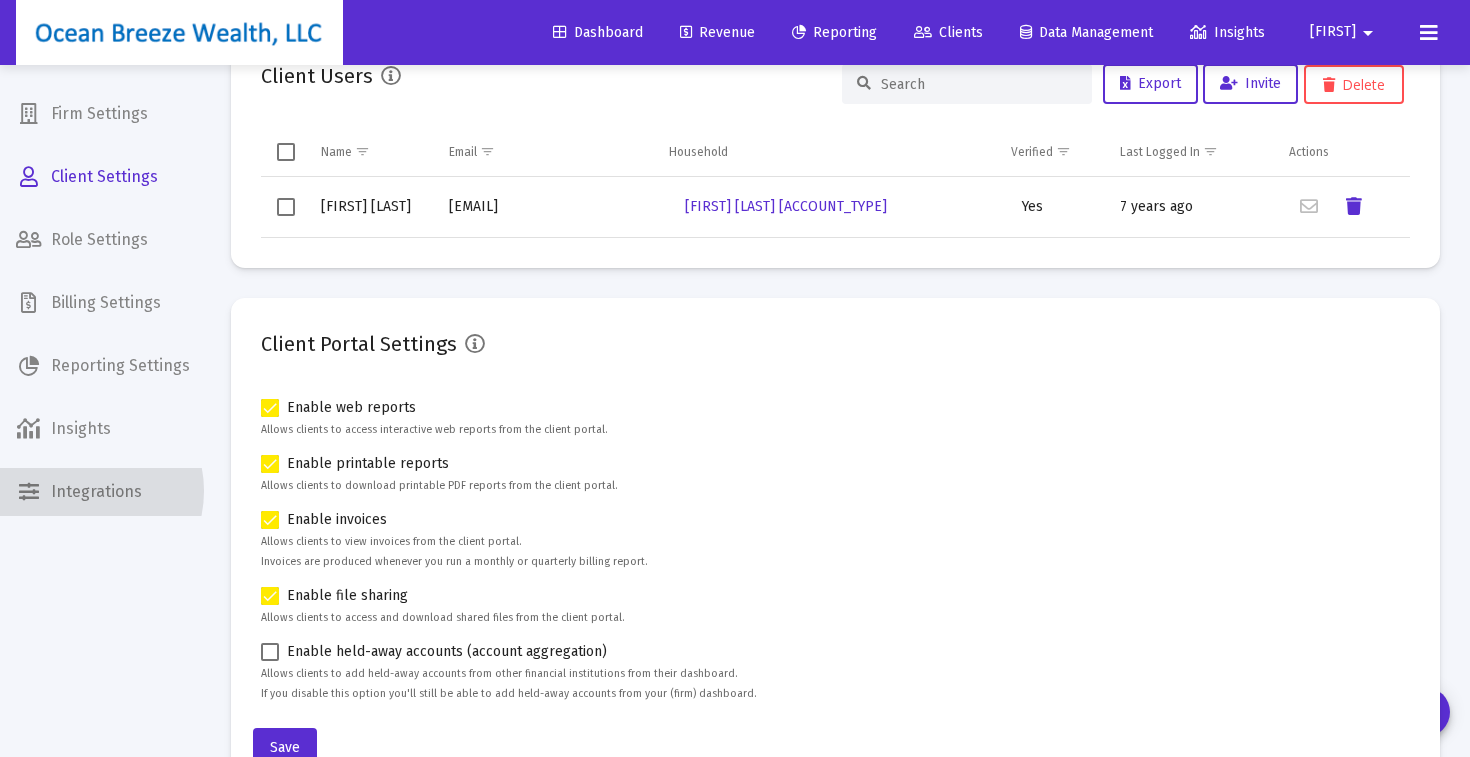 click on "Integrations" at bounding box center [103, 492] 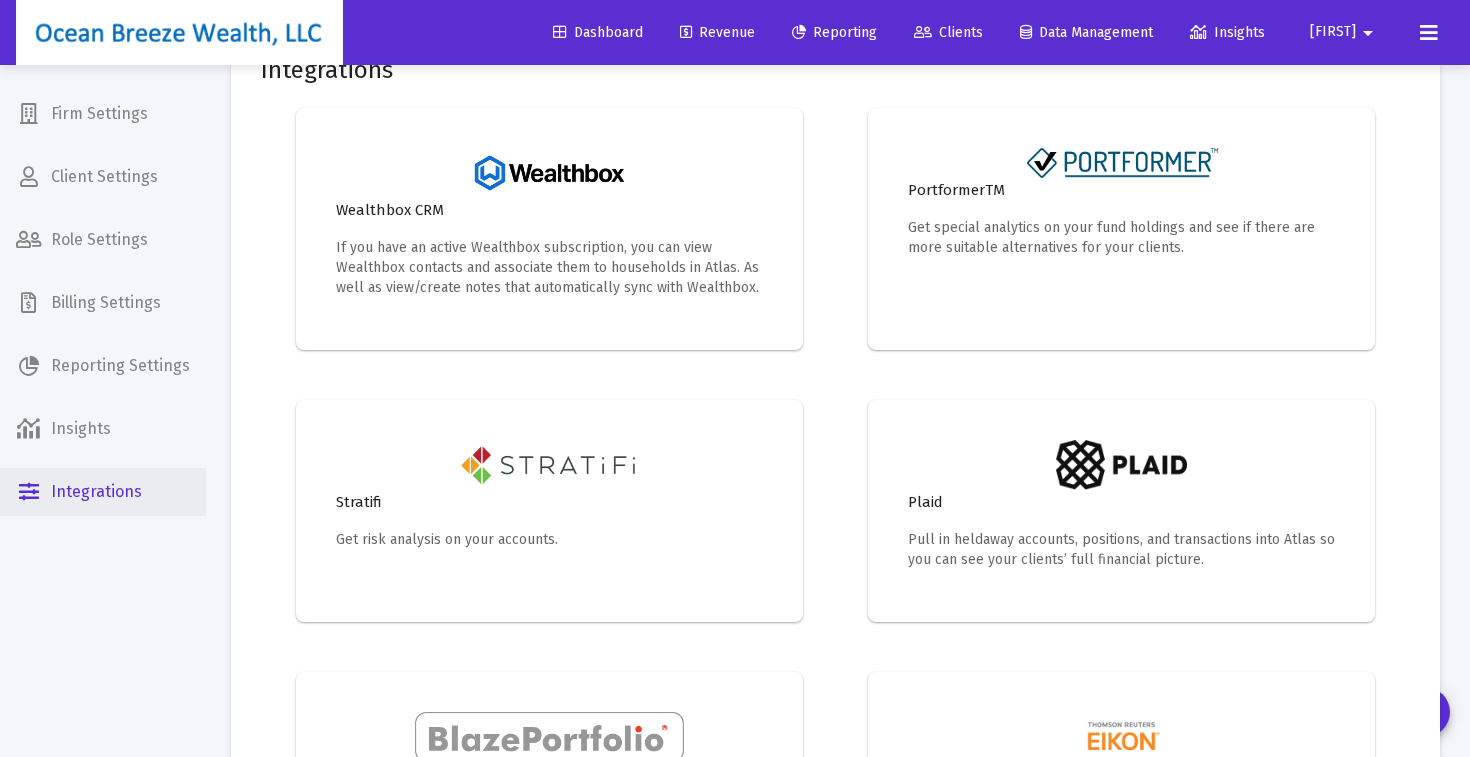 scroll, scrollTop: 0, scrollLeft: 0, axis: both 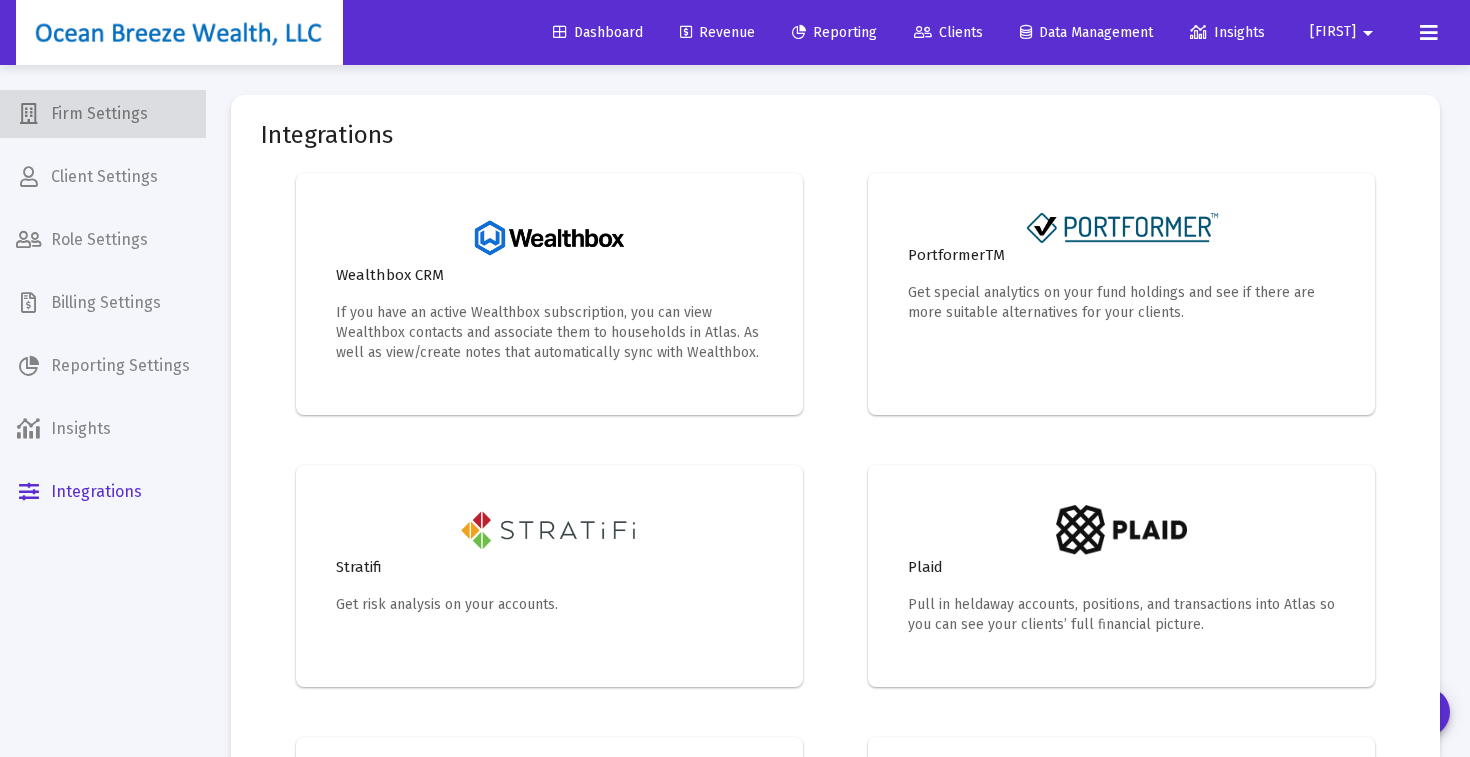 click on "Firm Settings" at bounding box center (103, 114) 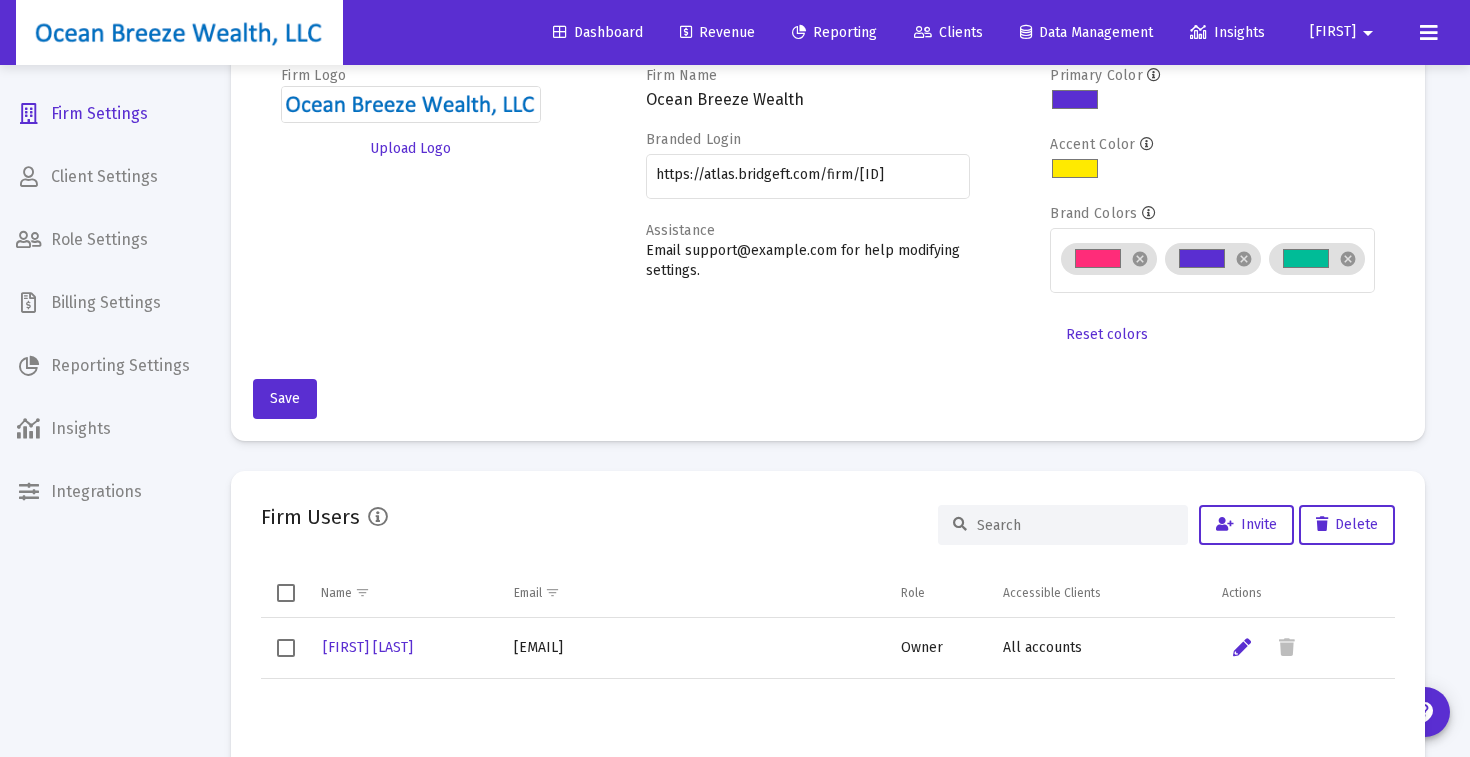 scroll, scrollTop: 224, scrollLeft: 0, axis: vertical 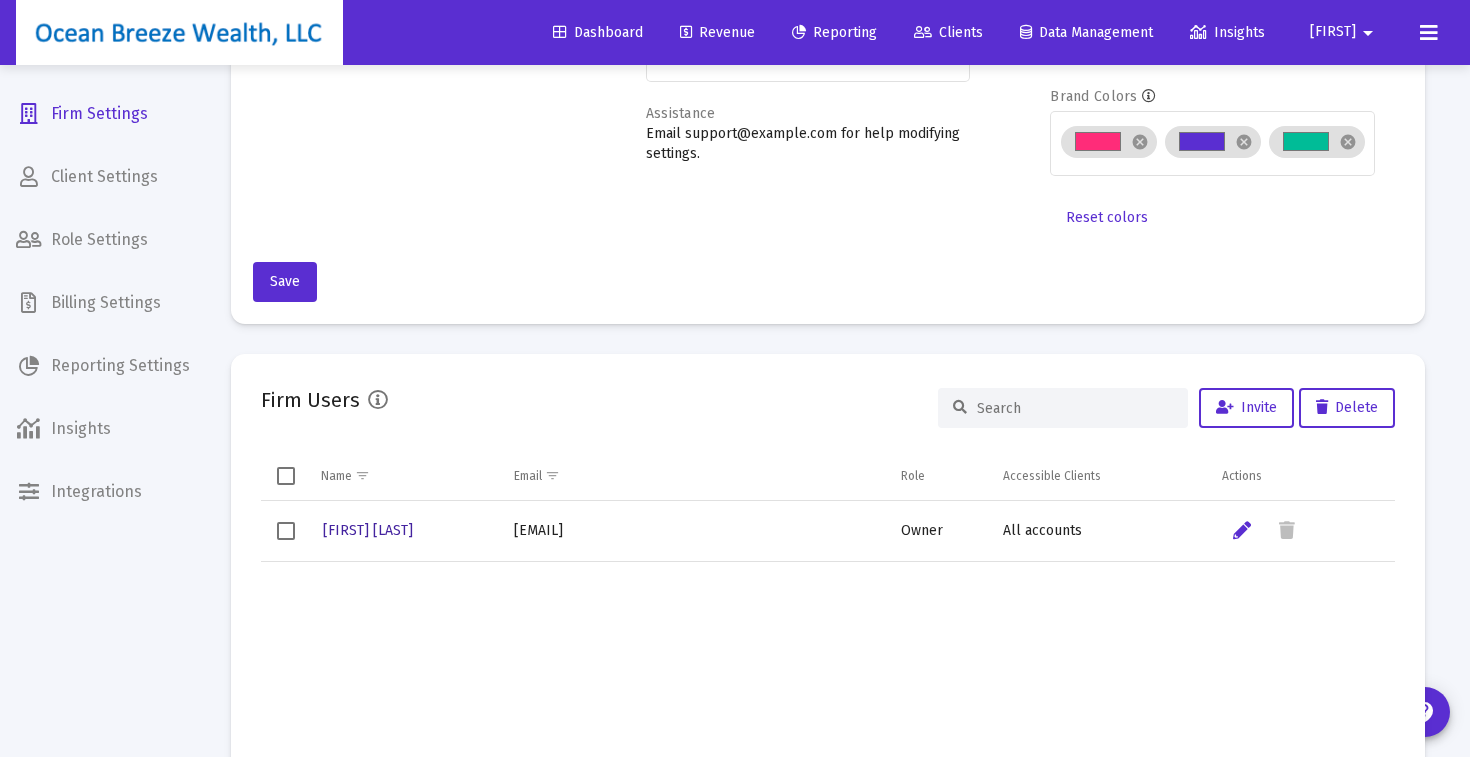 click on "[FIRST] [LAST]" at bounding box center (368, 530) 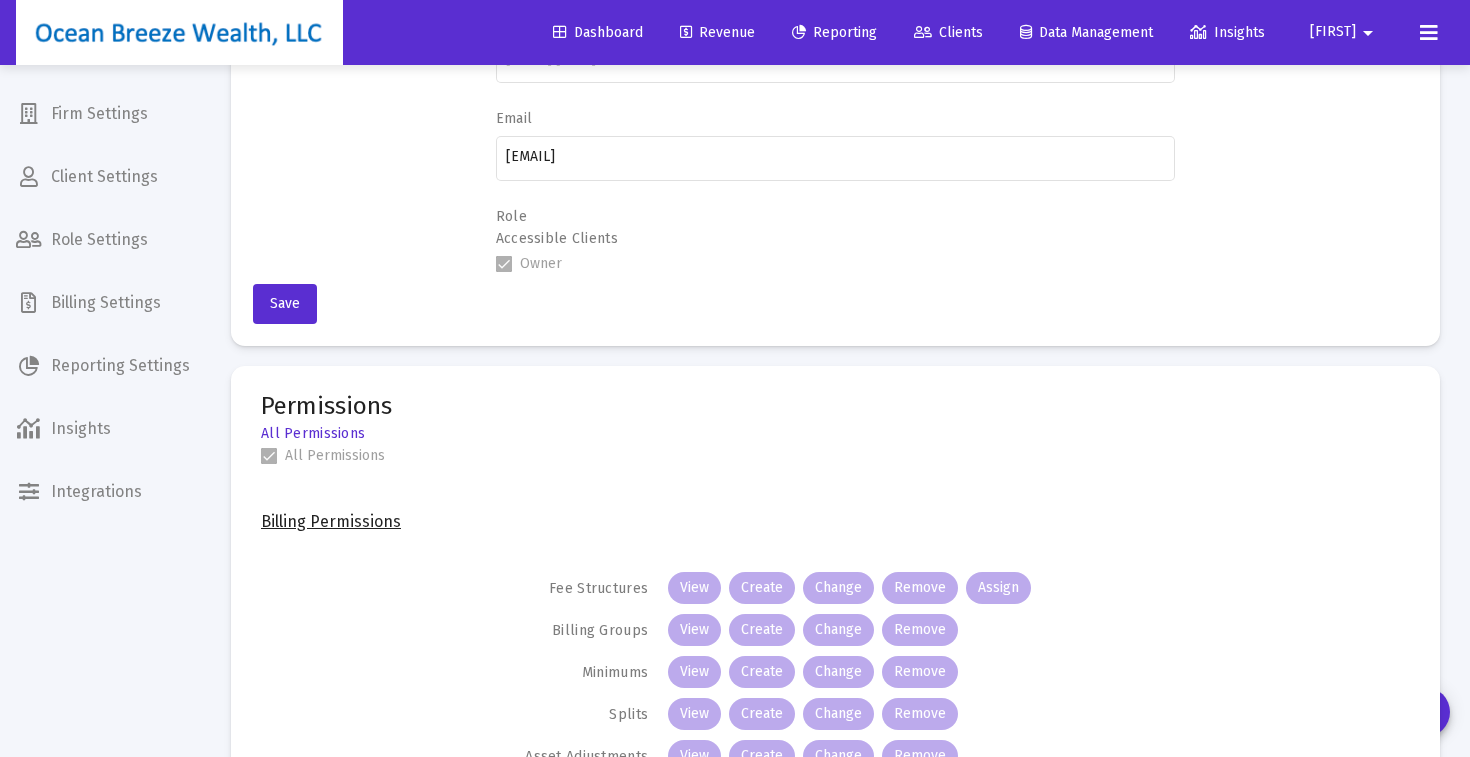 scroll, scrollTop: 0, scrollLeft: 0, axis: both 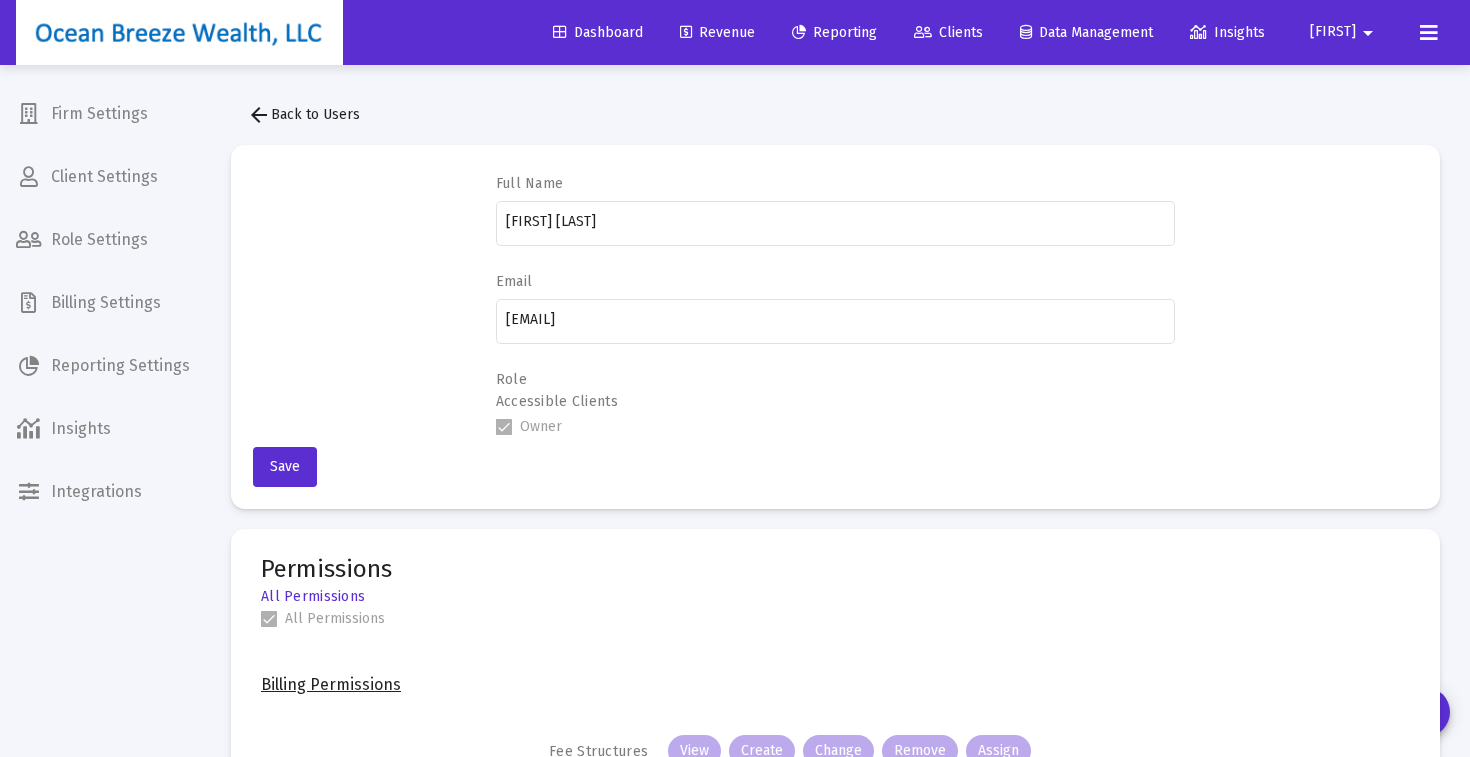click on "arrow_back Back to Users" at bounding box center (303, 114) 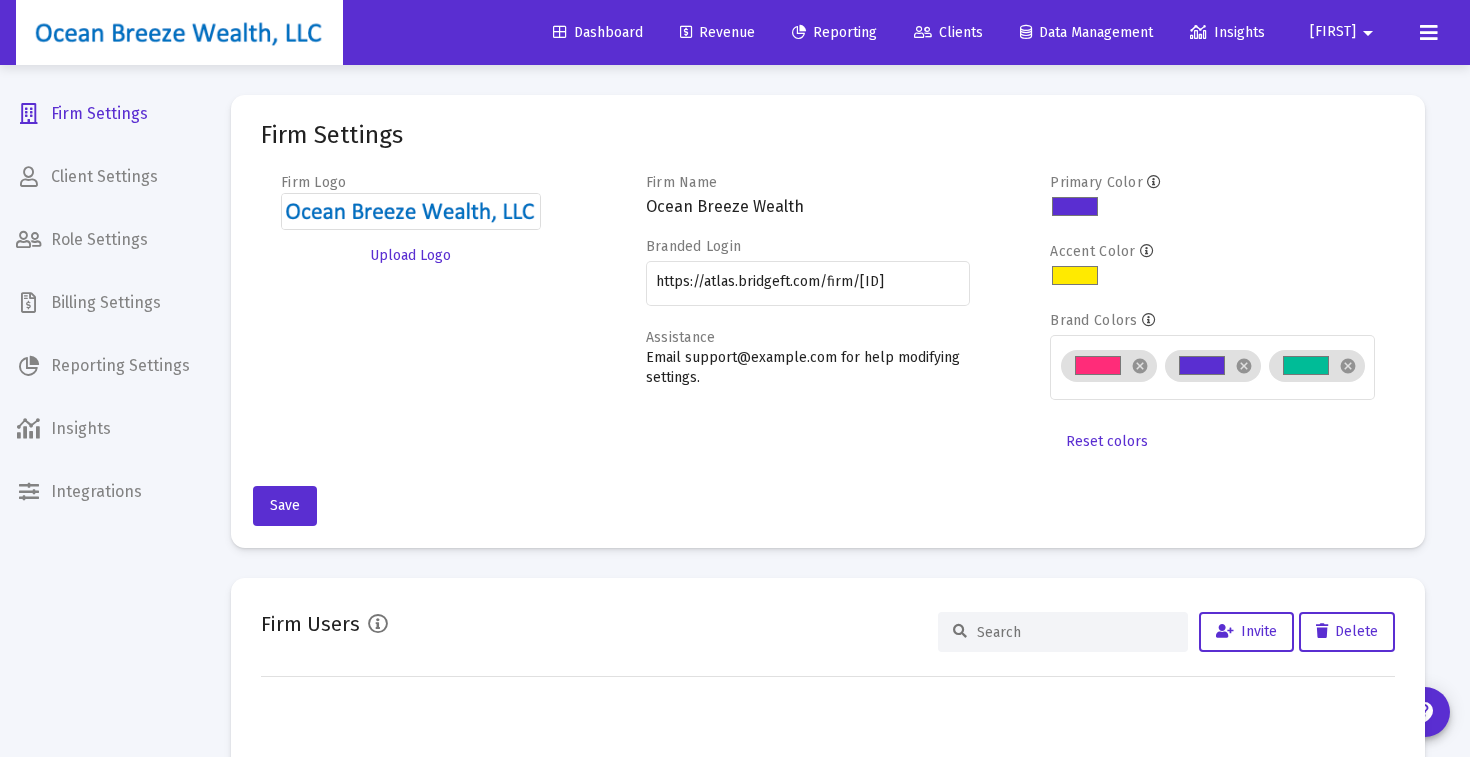 scroll, scrollTop: 0, scrollLeft: 0, axis: both 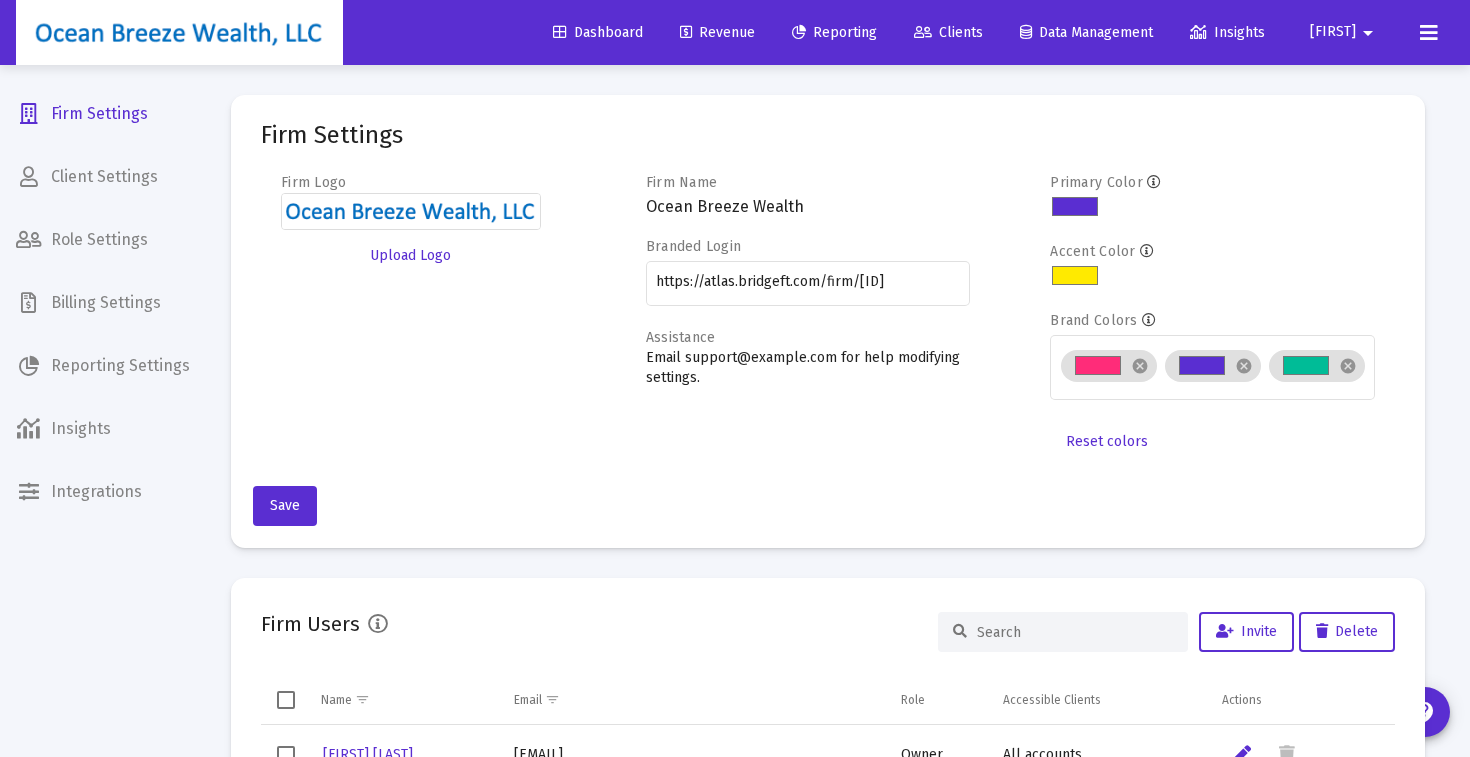 click on "Dashboard" at bounding box center (598, 32) 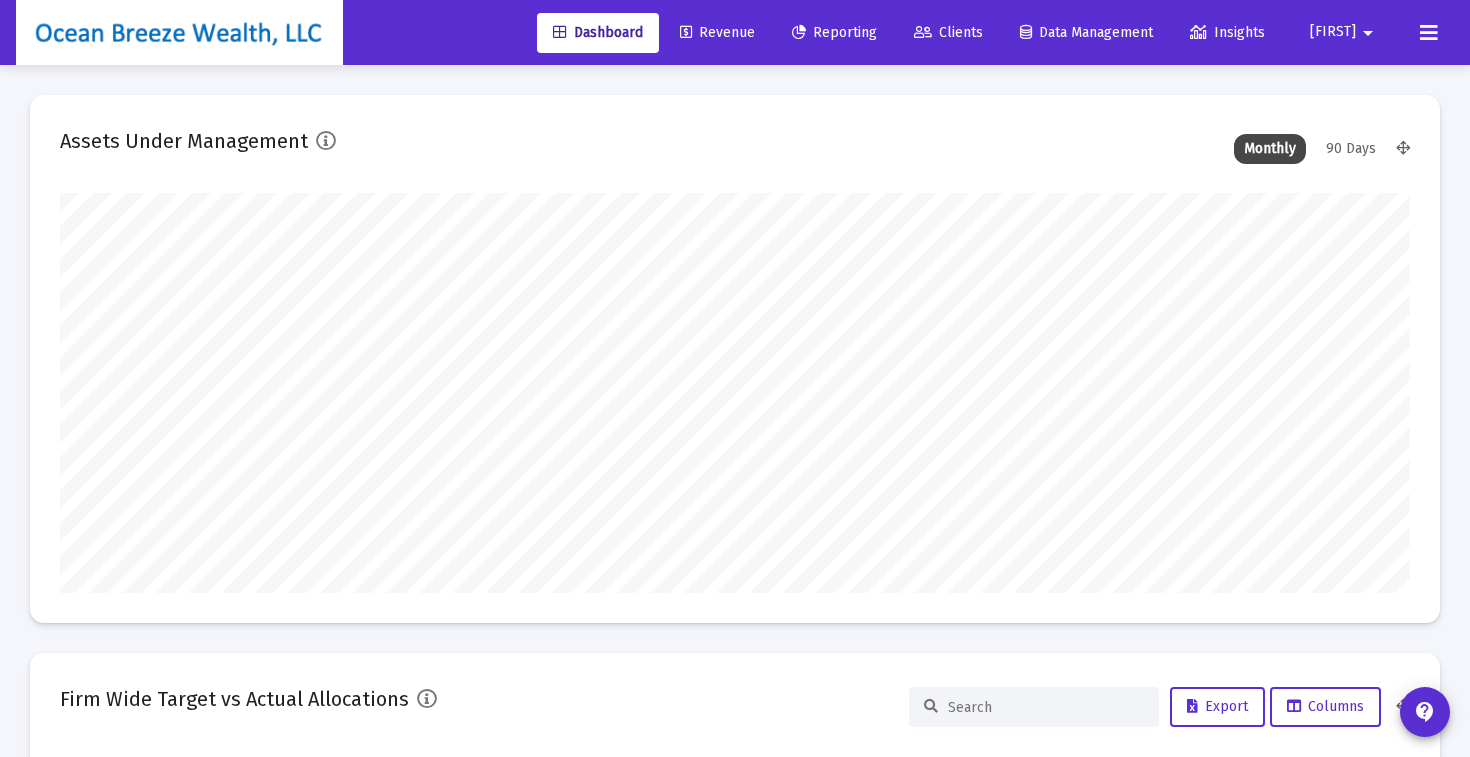 scroll, scrollTop: 999600, scrollLeft: 998650, axis: both 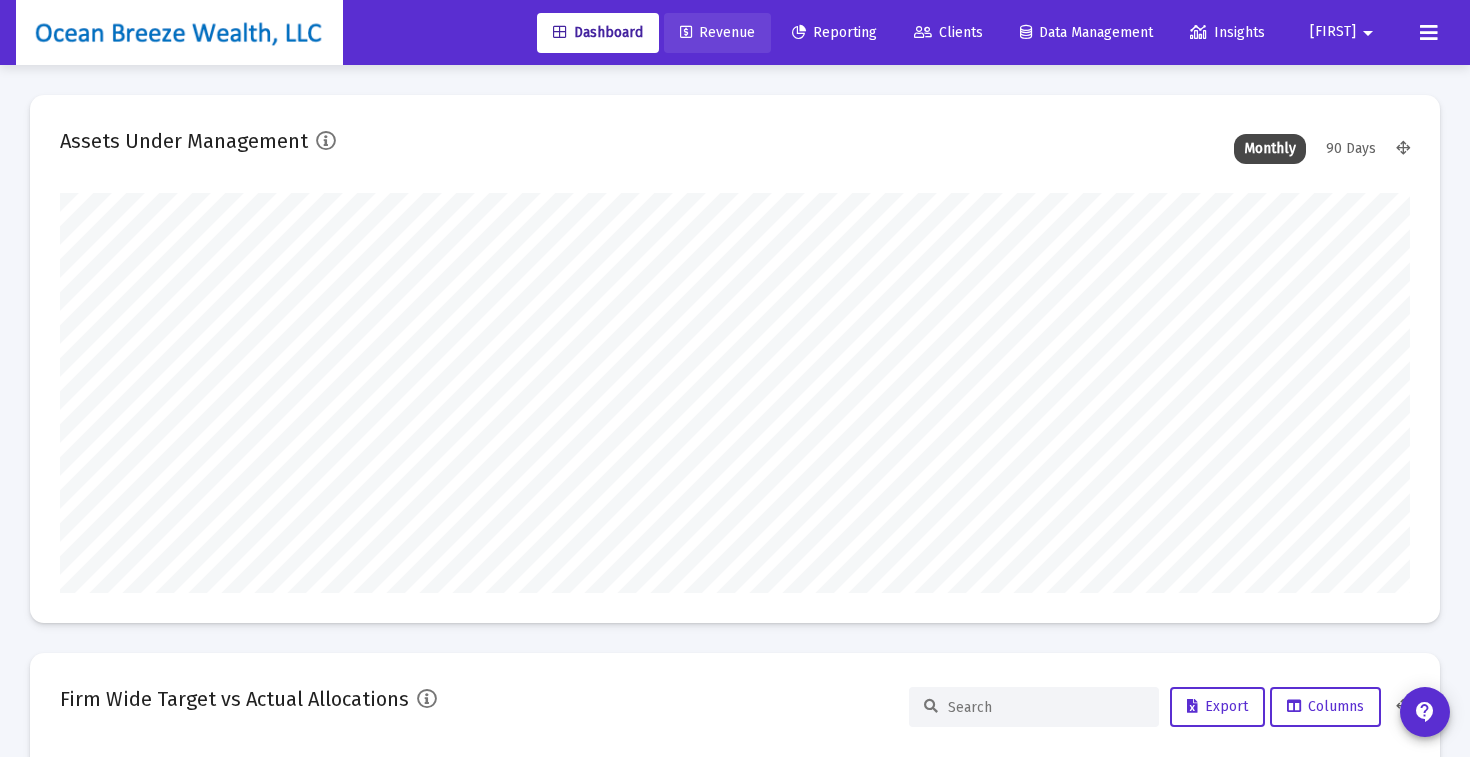 click on "Revenue" at bounding box center [717, 32] 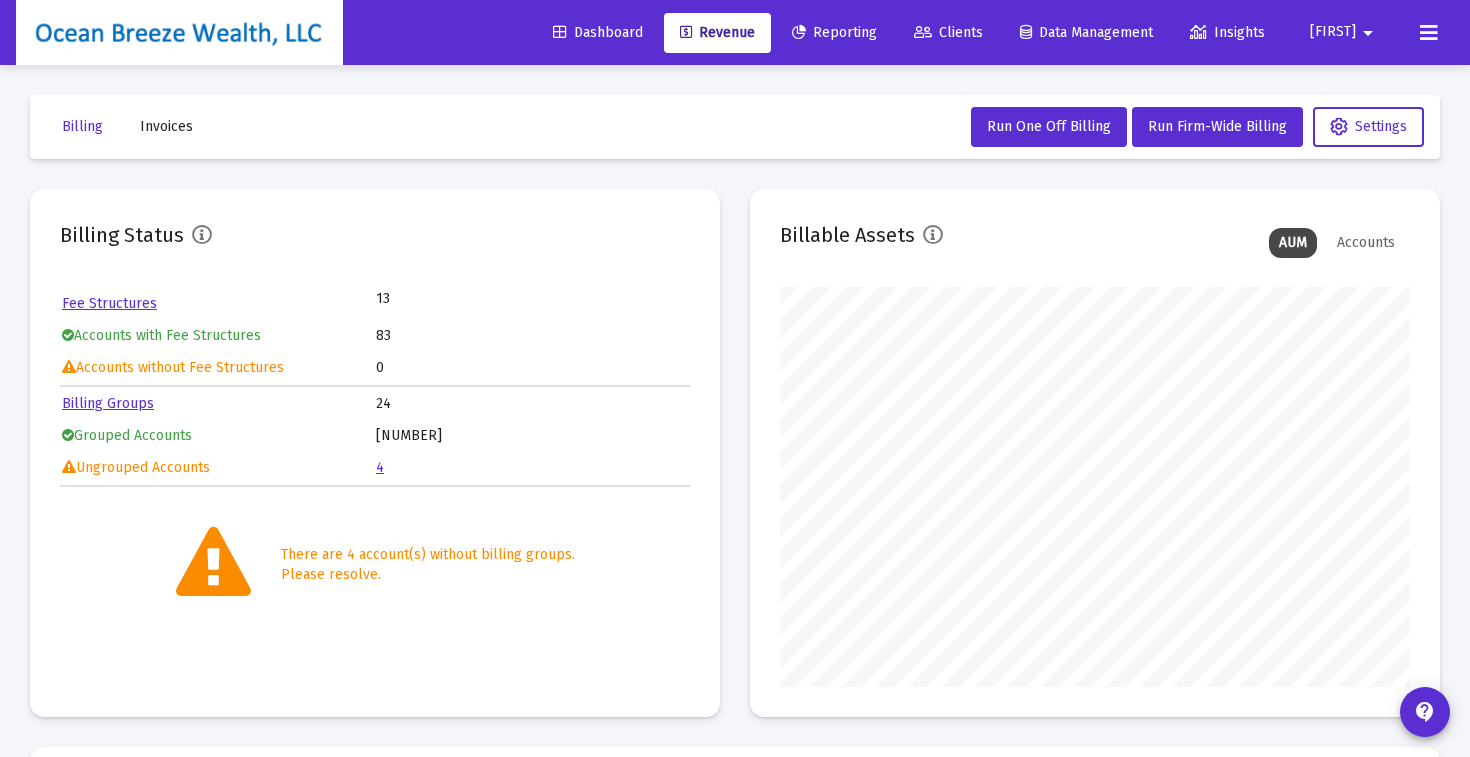 click on "Reporting" at bounding box center [834, 32] 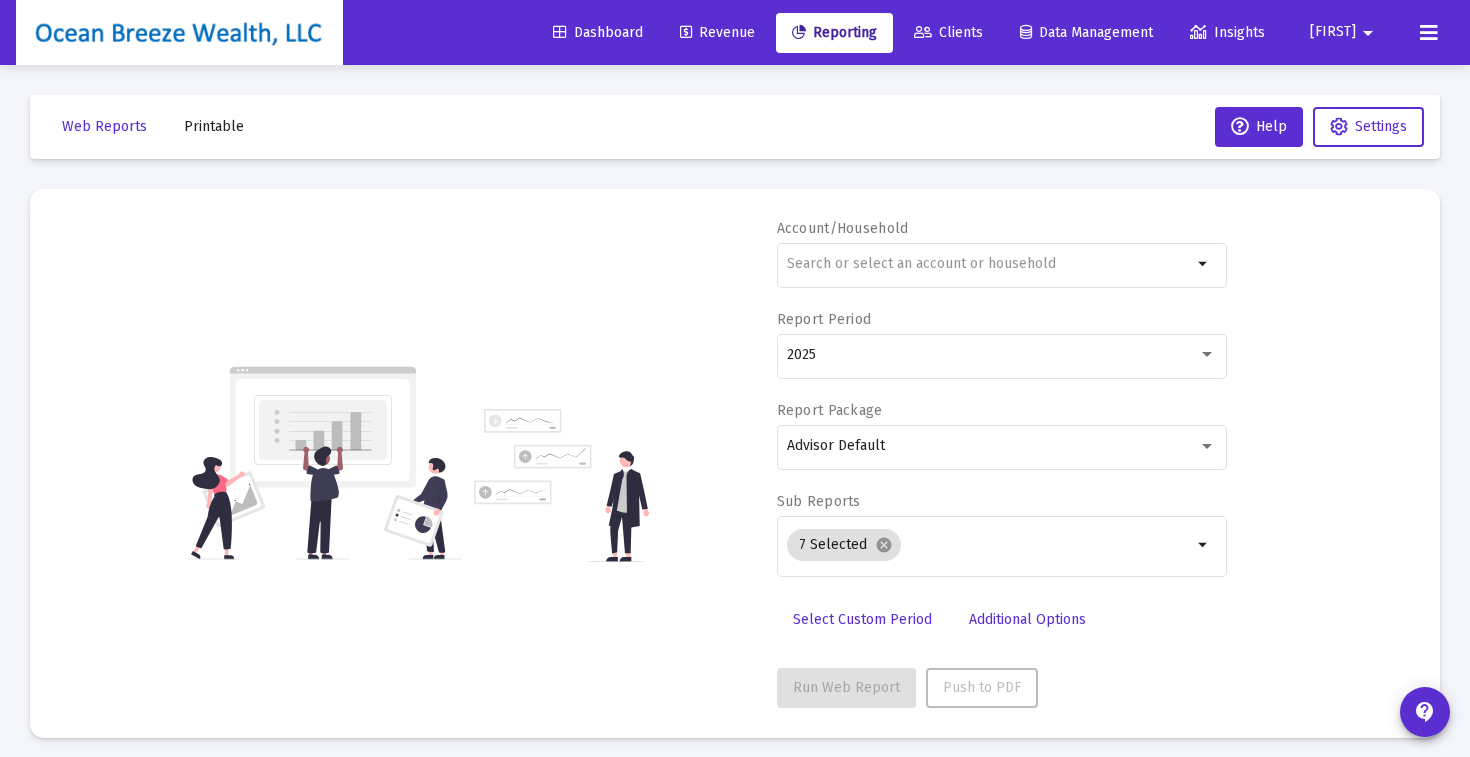 click on "[MONTH] [DAY], [YEAR]" at bounding box center [735, 463] 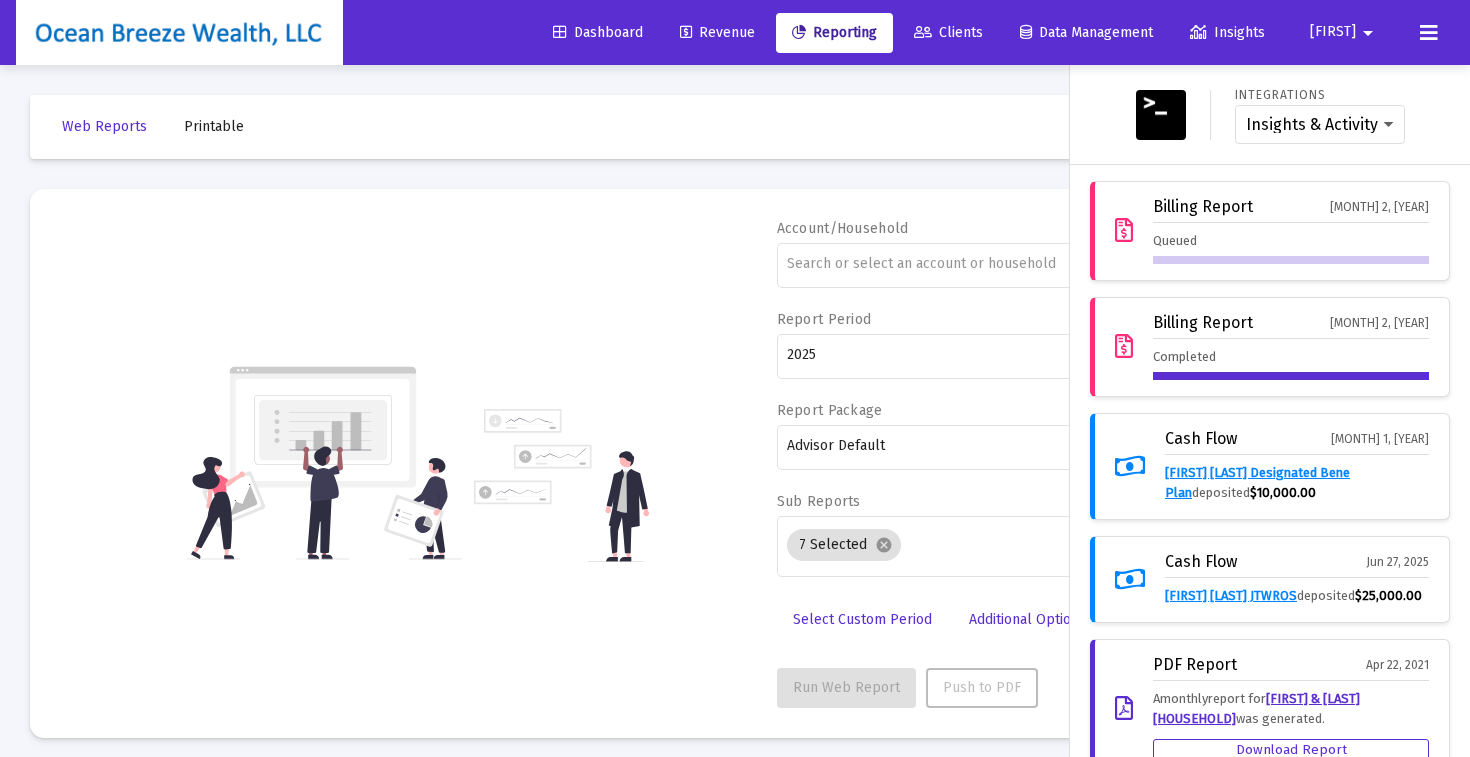 click at bounding box center [735, 378] 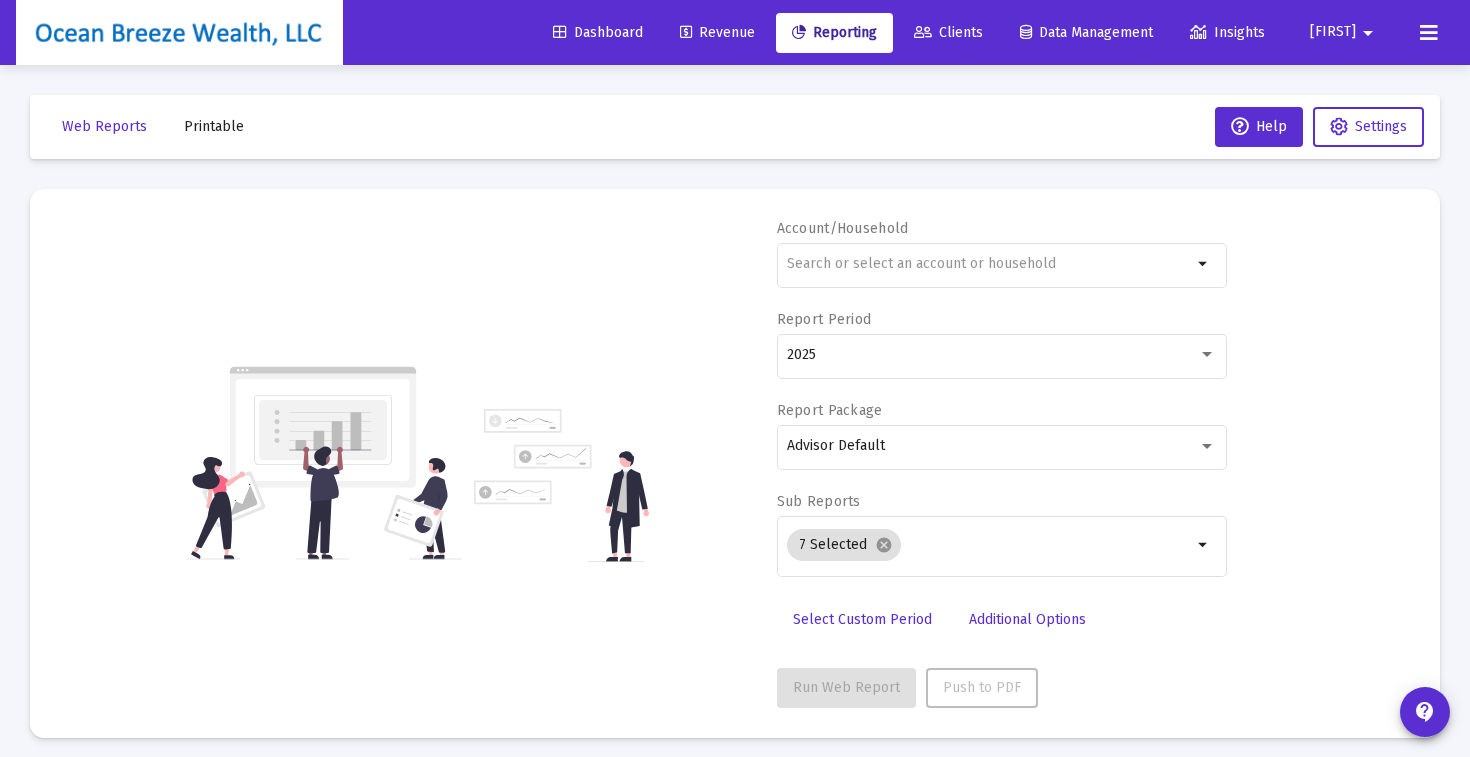 click on "[MONTH] [DAY], [YEAR]" at bounding box center [735, 463] 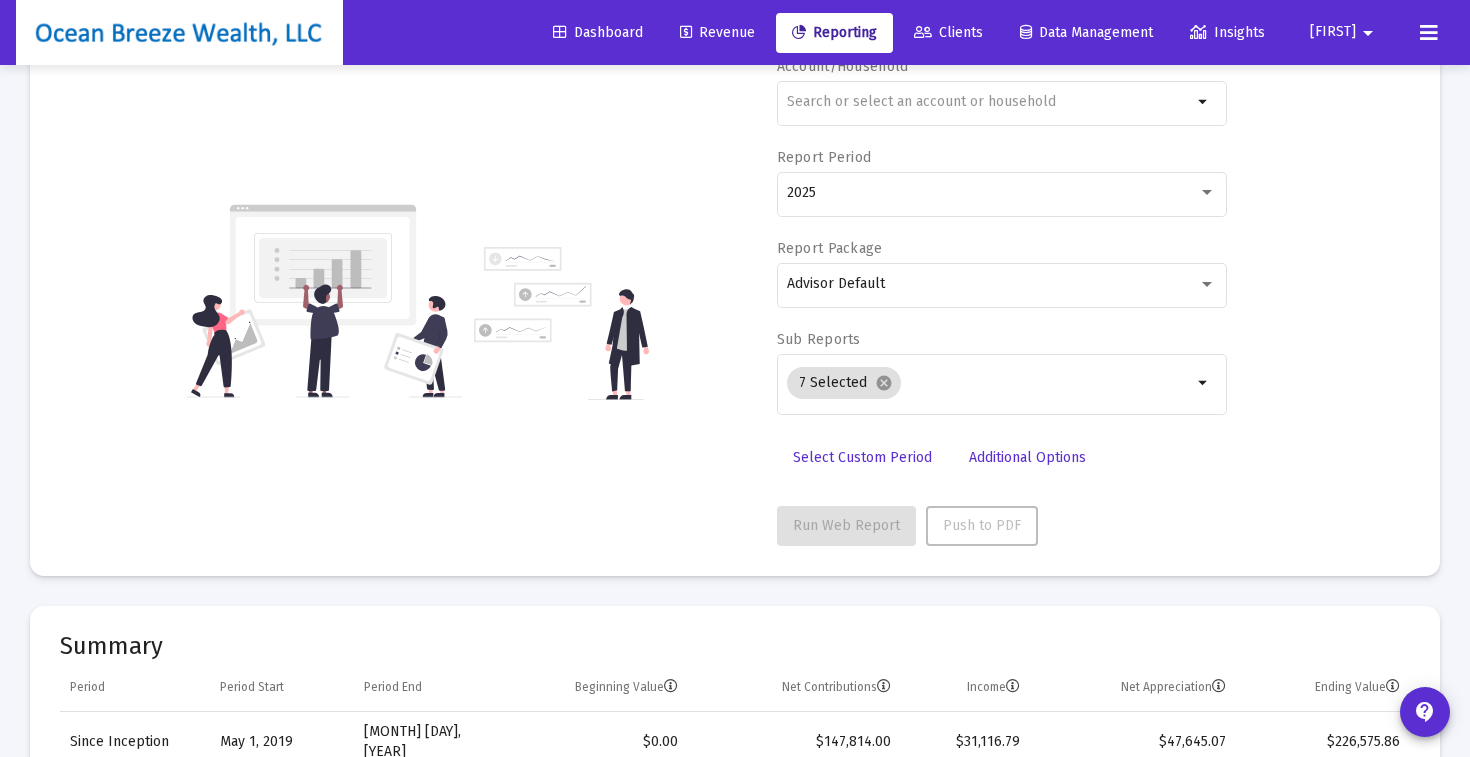 scroll, scrollTop: 161, scrollLeft: 0, axis: vertical 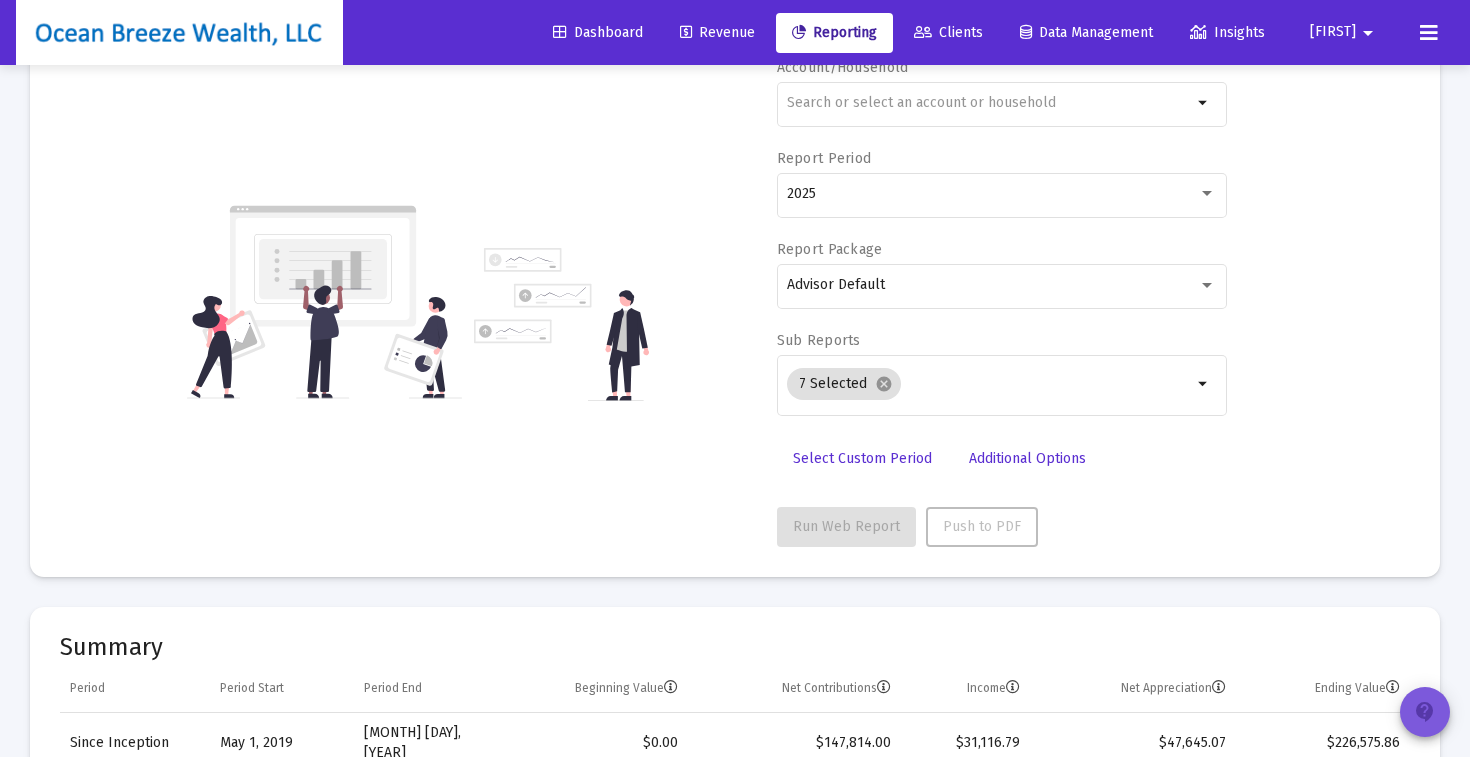 click on "contact_support" at bounding box center [1425, 712] 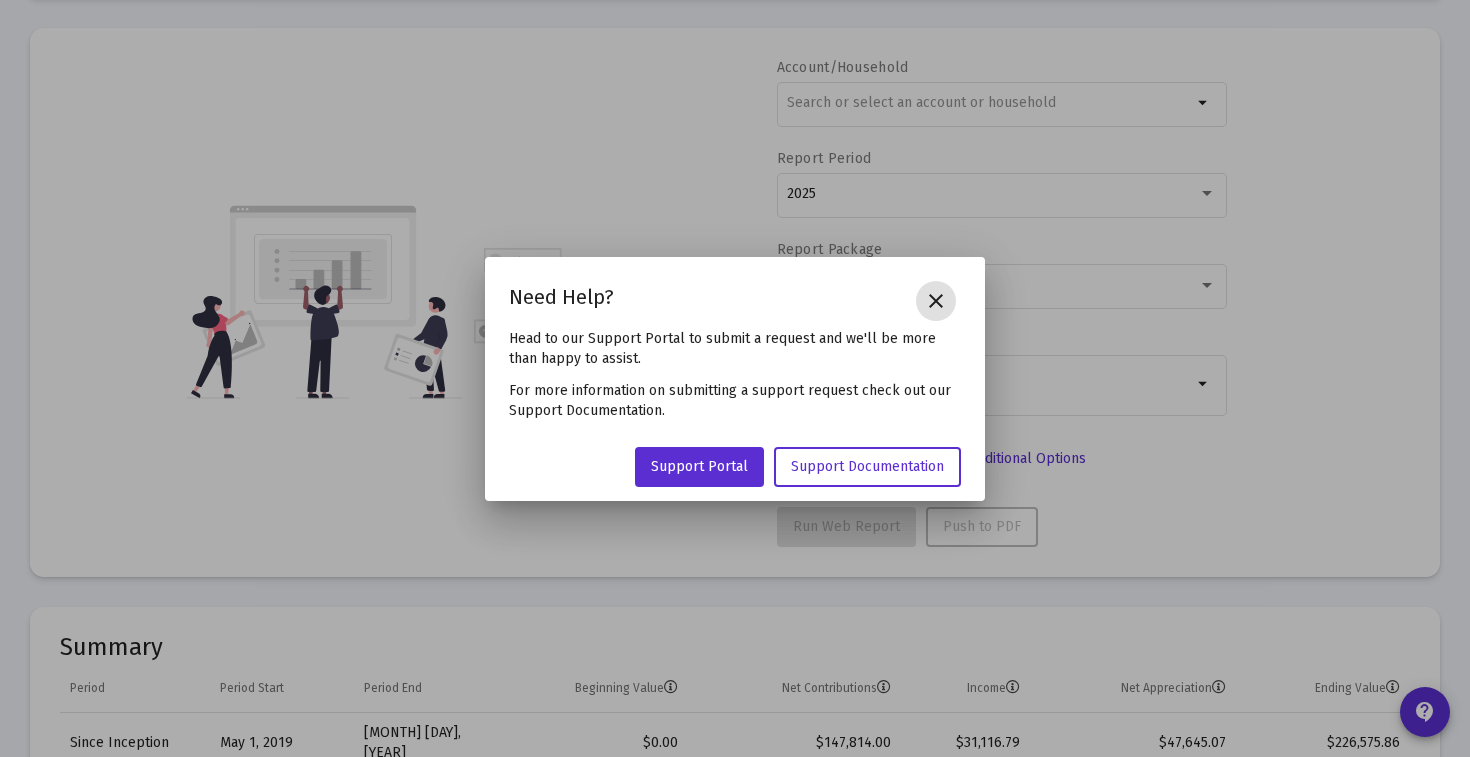 click on "close" at bounding box center (936, 301) 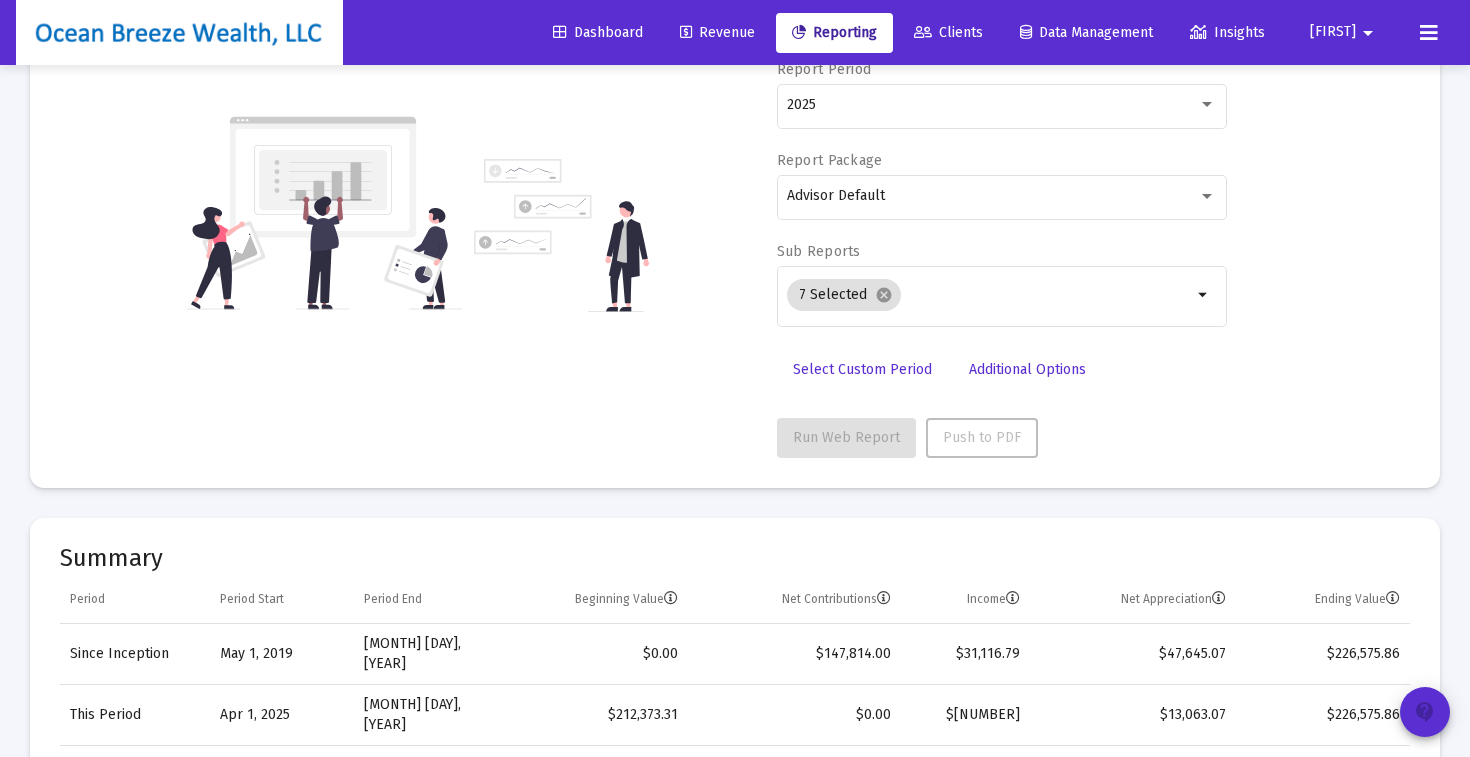 scroll, scrollTop: 0, scrollLeft: 0, axis: both 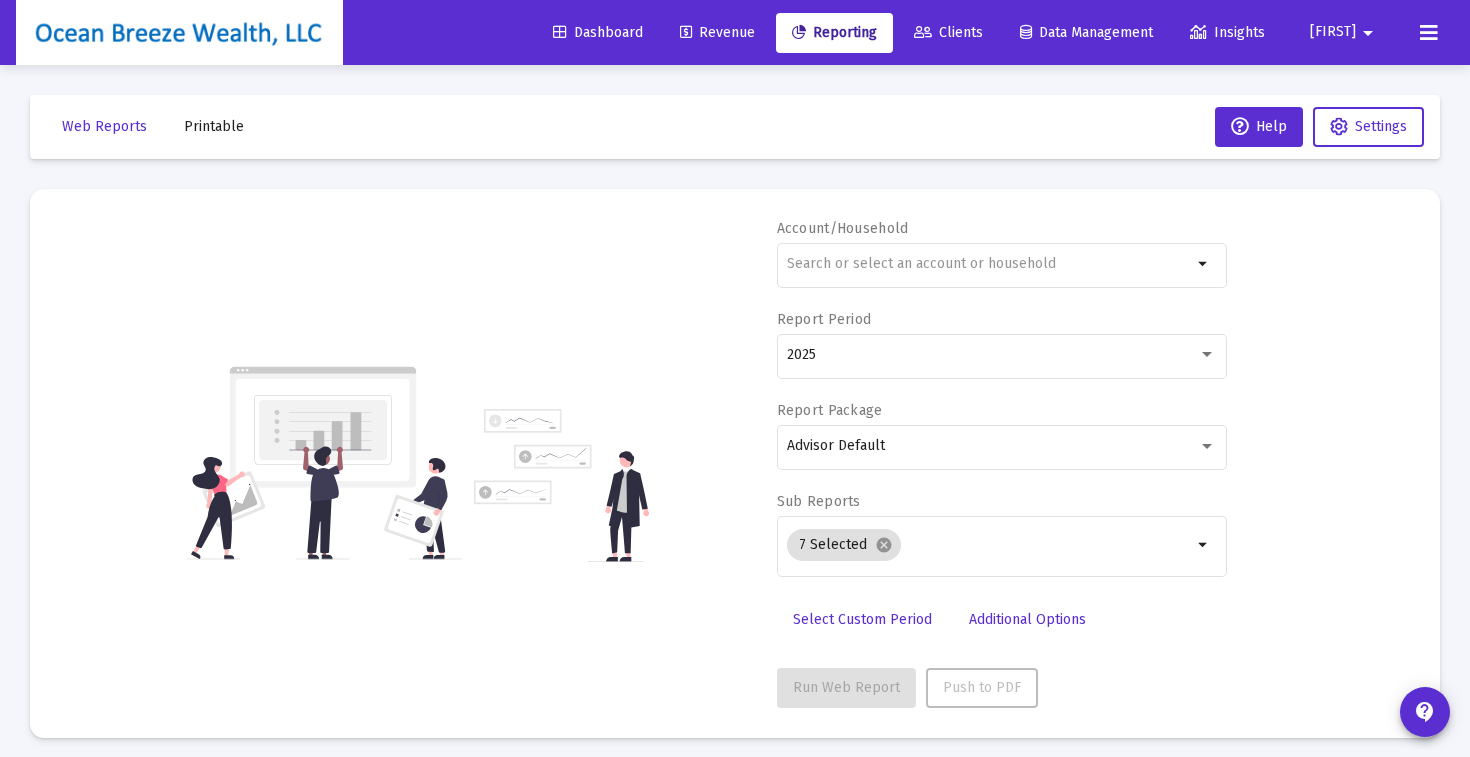 click on "Dashboard" at bounding box center [598, 32] 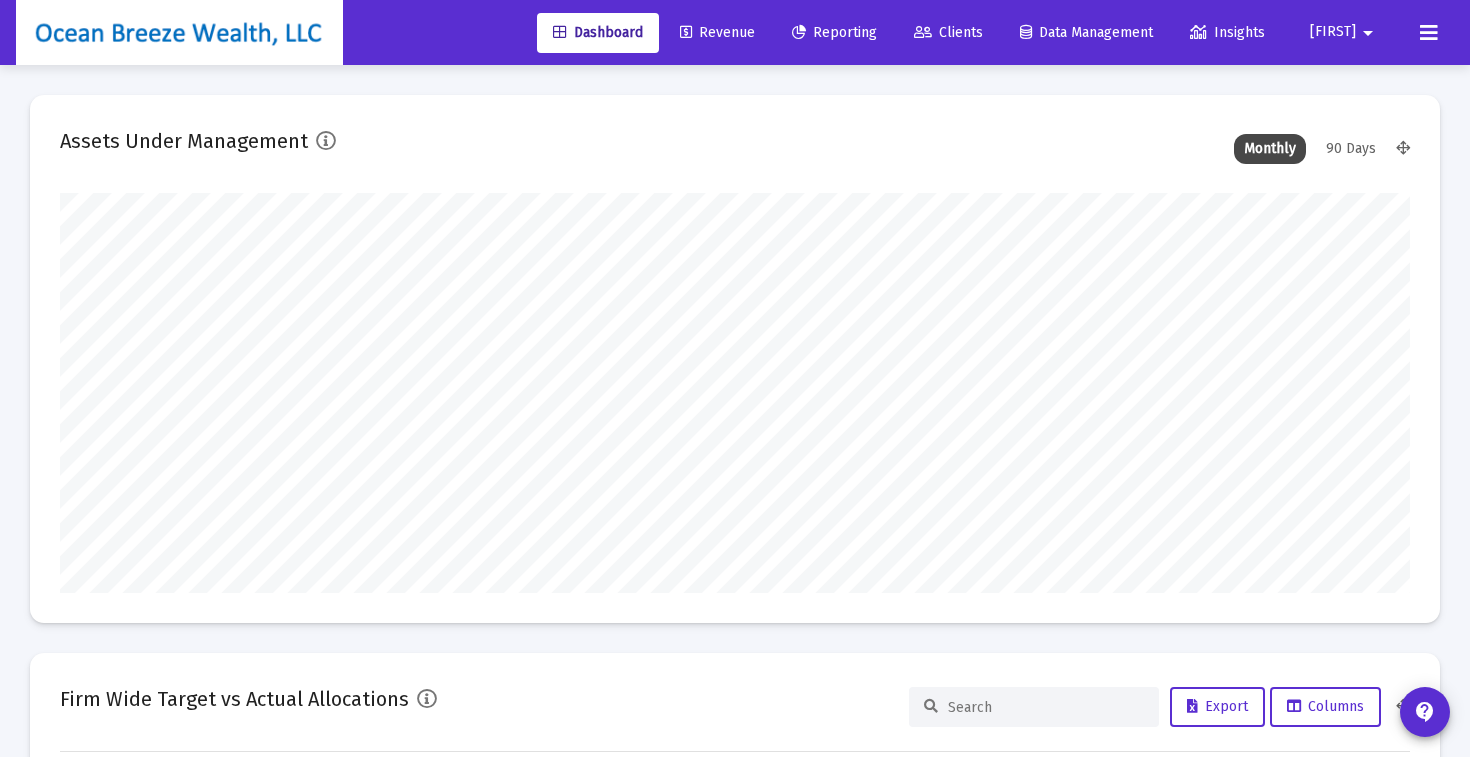 scroll, scrollTop: 999600, scrollLeft: 998650, axis: both 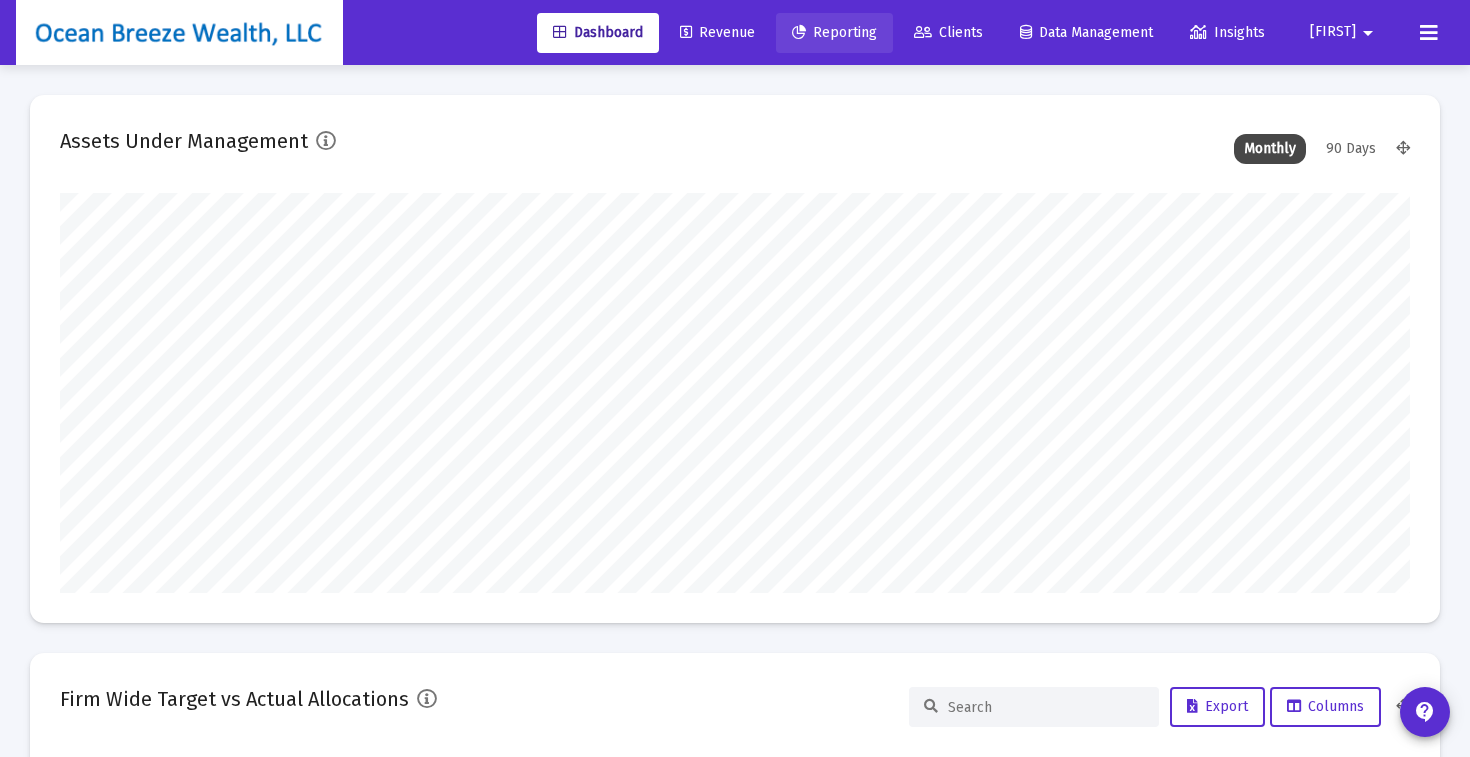 click on "Reporting" at bounding box center (834, 32) 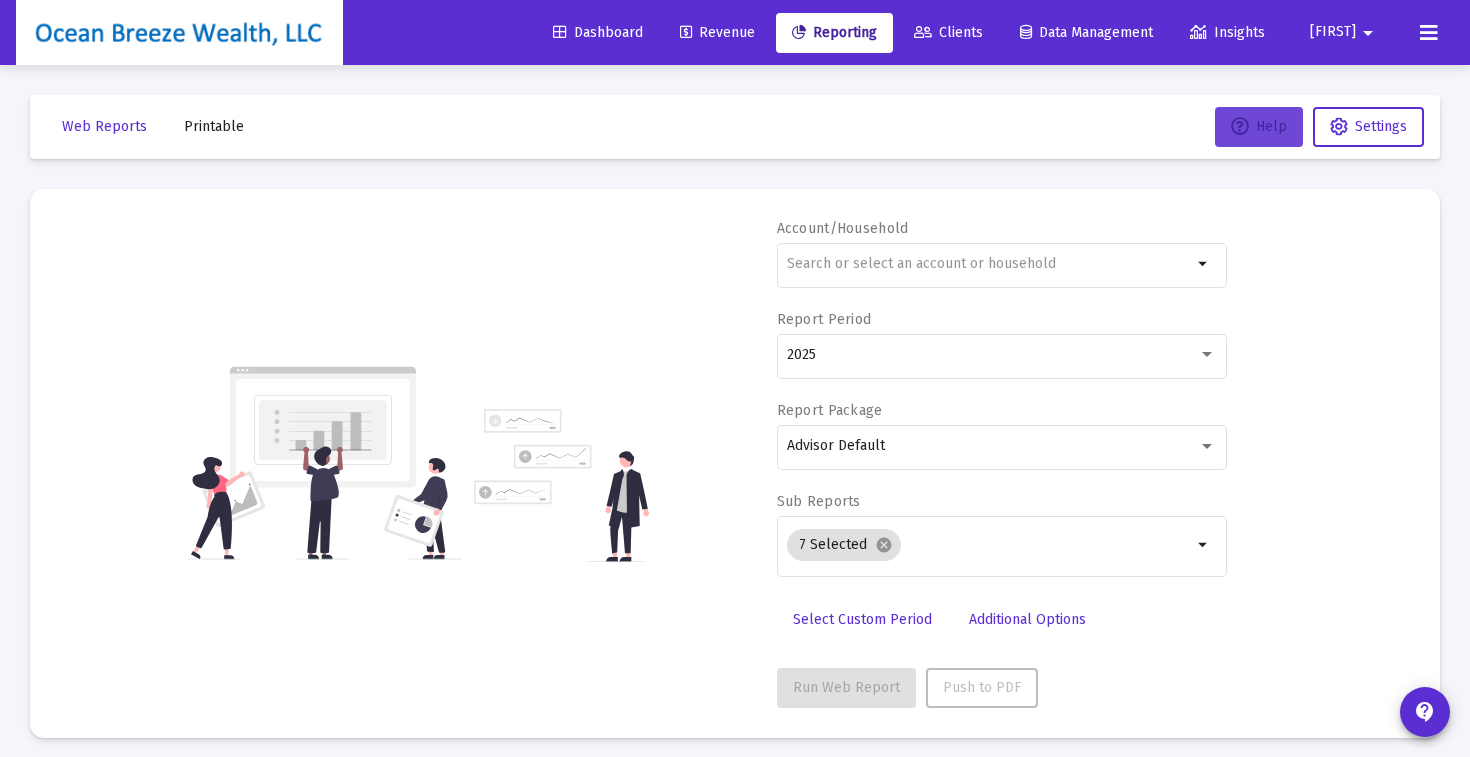click on "Help" at bounding box center (1259, 126) 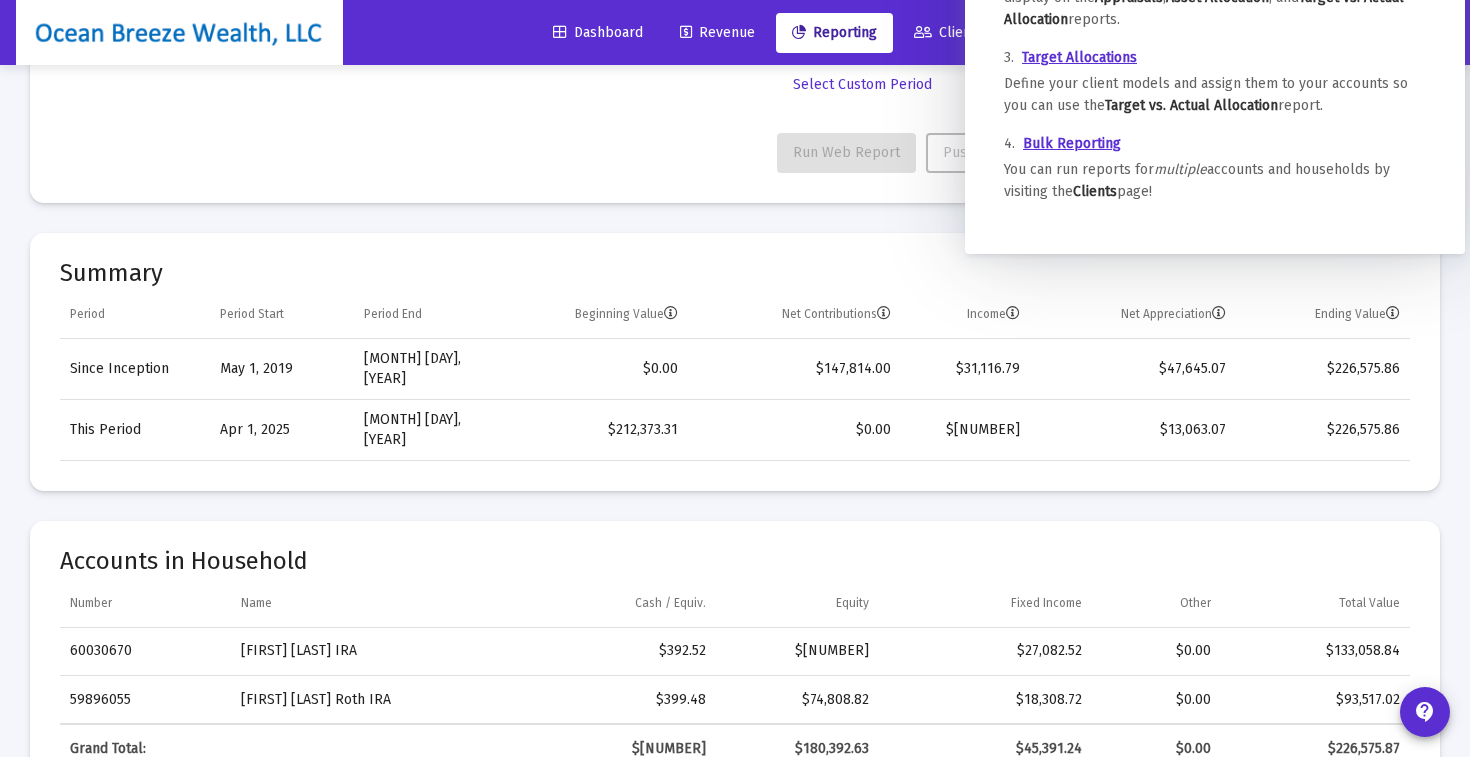 scroll, scrollTop: 0, scrollLeft: 0, axis: both 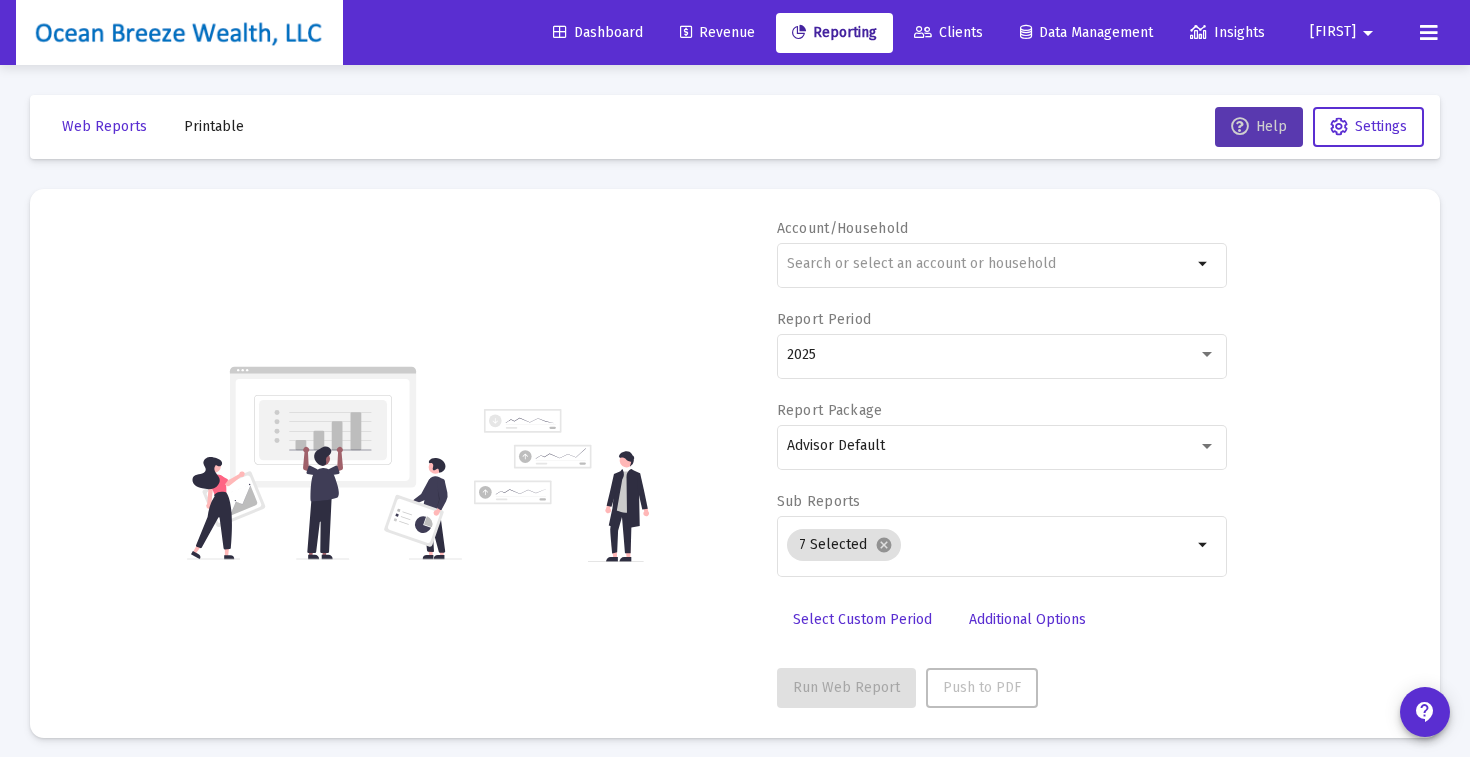 click on "Help" at bounding box center (1259, 126) 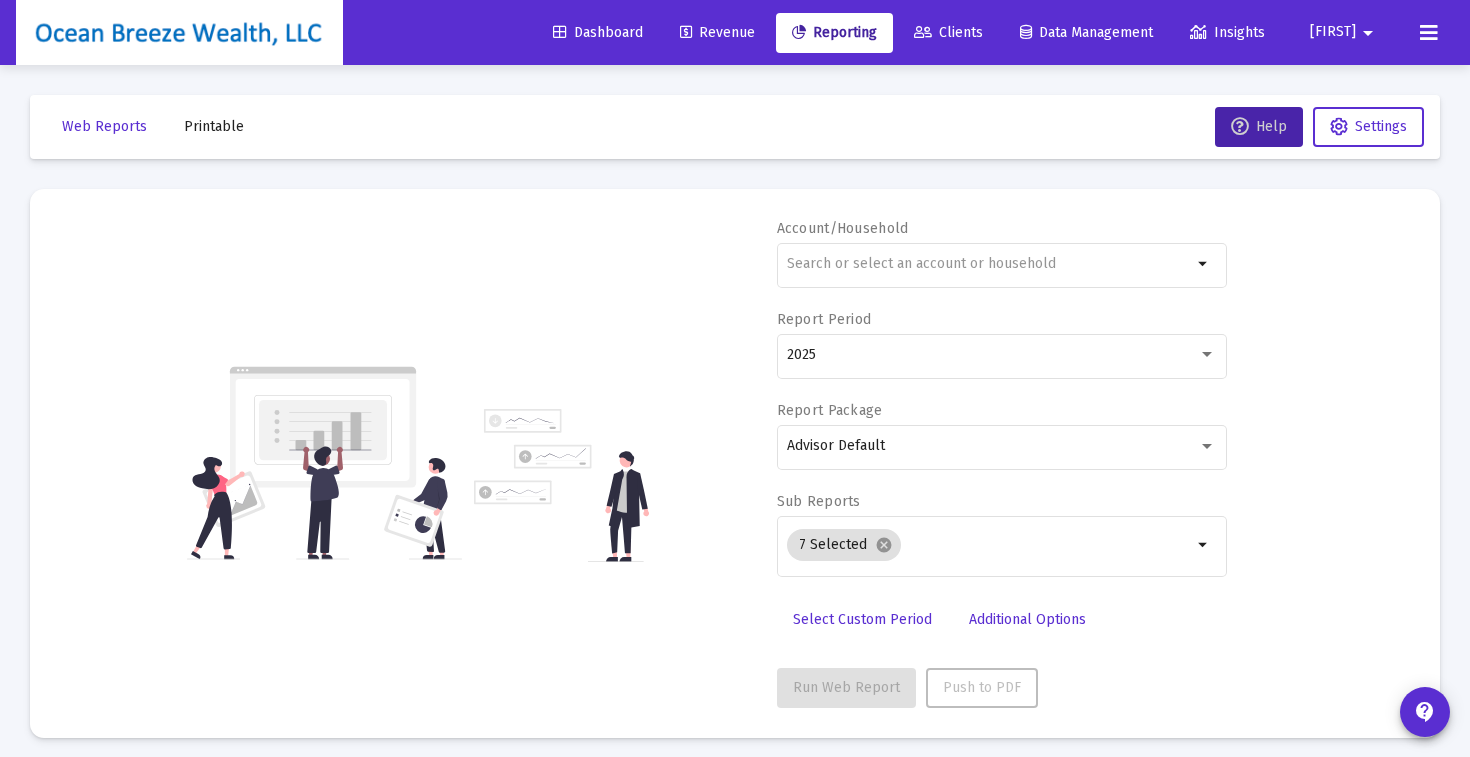 click on "Account/Household arrow_drop_down Report Period 2025 Report Package Advisor Default Sub Reports  7 Selected  cancel arrow_drop_down  Select Custom Period   Additional Options   Run Web Report   Push to PDF   Summary  Period Period Start Period End Beginning Value  Net Contributions  Income  Net Appreciation  Ending Value  Since Inception  May 1, 2019   Jun 30, 2025  $0.00 $147,814.00 $31,116.79 $47,645.07 $226,575.86 This Period  Apr 1, 2025   Jun 30, 2025  $212,373.31 $0.00 $1,139.48 $13,063.07 $226,575.86 Loading... Accounts in Household Number Name Cash / Equiv. Equity Fixed Income Other Total Value 60030670 [FIRST] [LAST] IRA  $392.52   $105,583.80   $27,082.52   $0.00   $133,058.84  59896055 [FIRST] [LAST] Roth IRA  $399.48   $74,808.82   $18,308.72   $0.00   $93,517.02  Loading... Grand Total: $792.00 $180,392.63 $45,391.24 $0.00 $226,575.87  Household vs Benchmark Performance Summary   As of 2025-06-30  Entity Name MTD %  QTD %  YTD %  ITD %  3YR (Ann.) %   3.02%" at bounding box center [735, 2427] 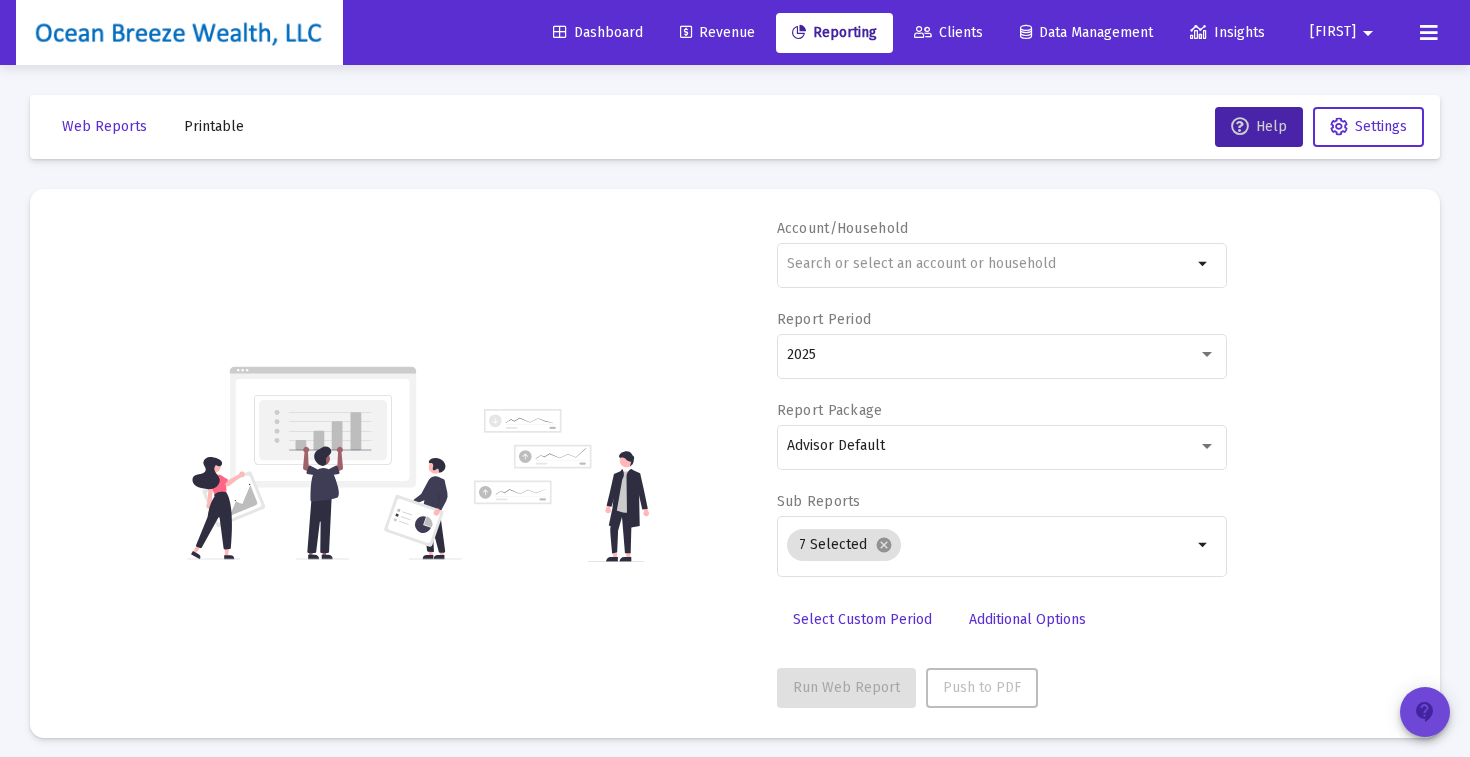 click on "contact_support" at bounding box center (1425, 712) 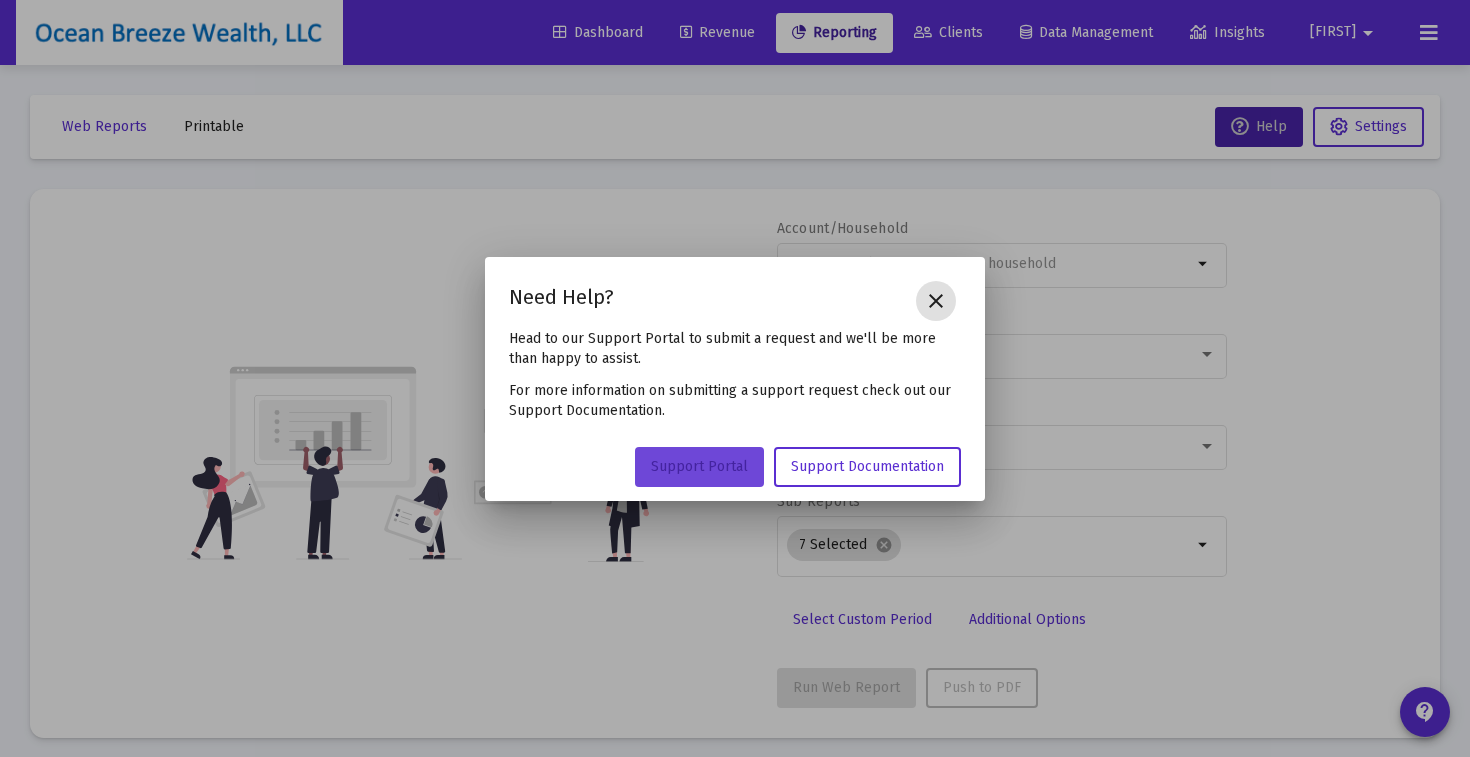 click on "Support Portal" at bounding box center [699, 466] 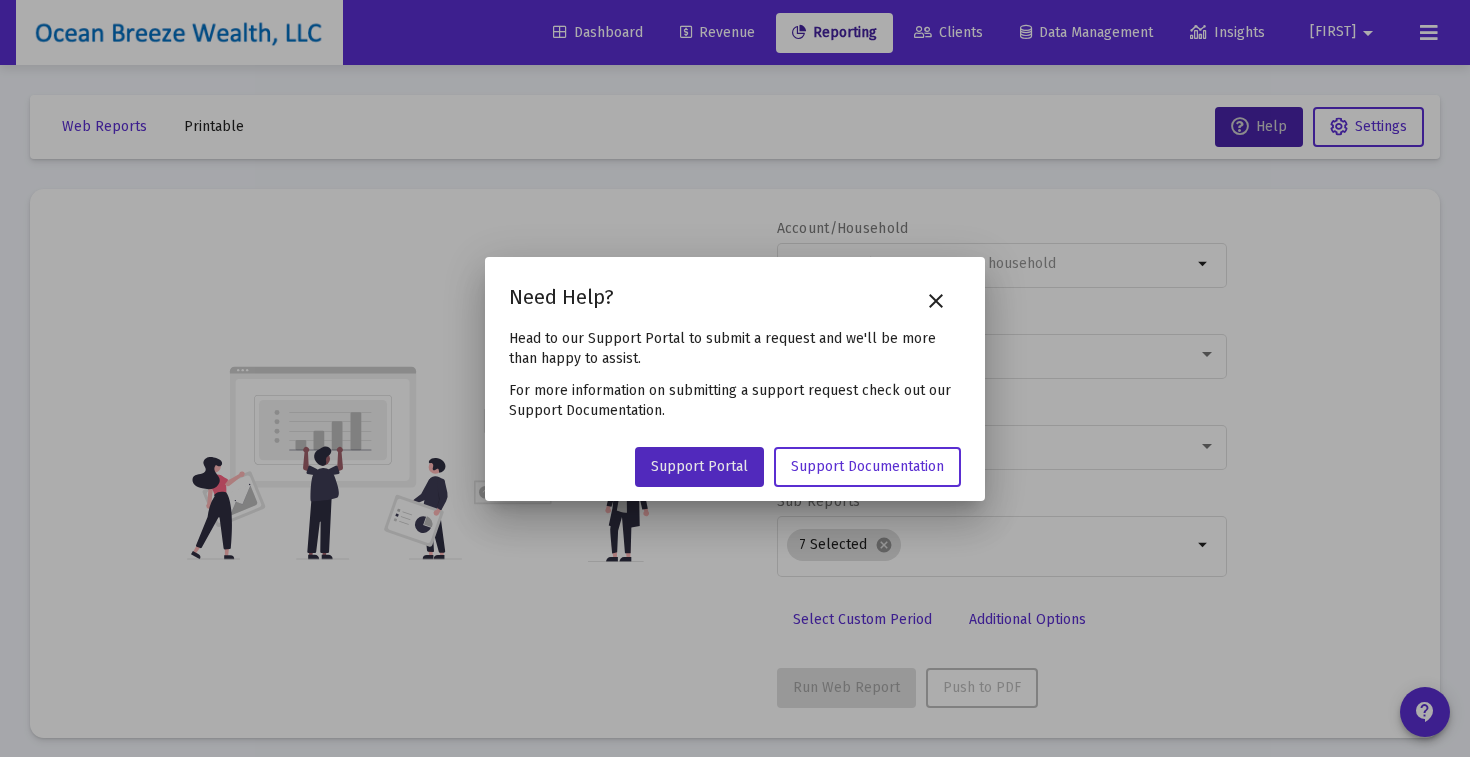 click on "close" at bounding box center [936, 301] 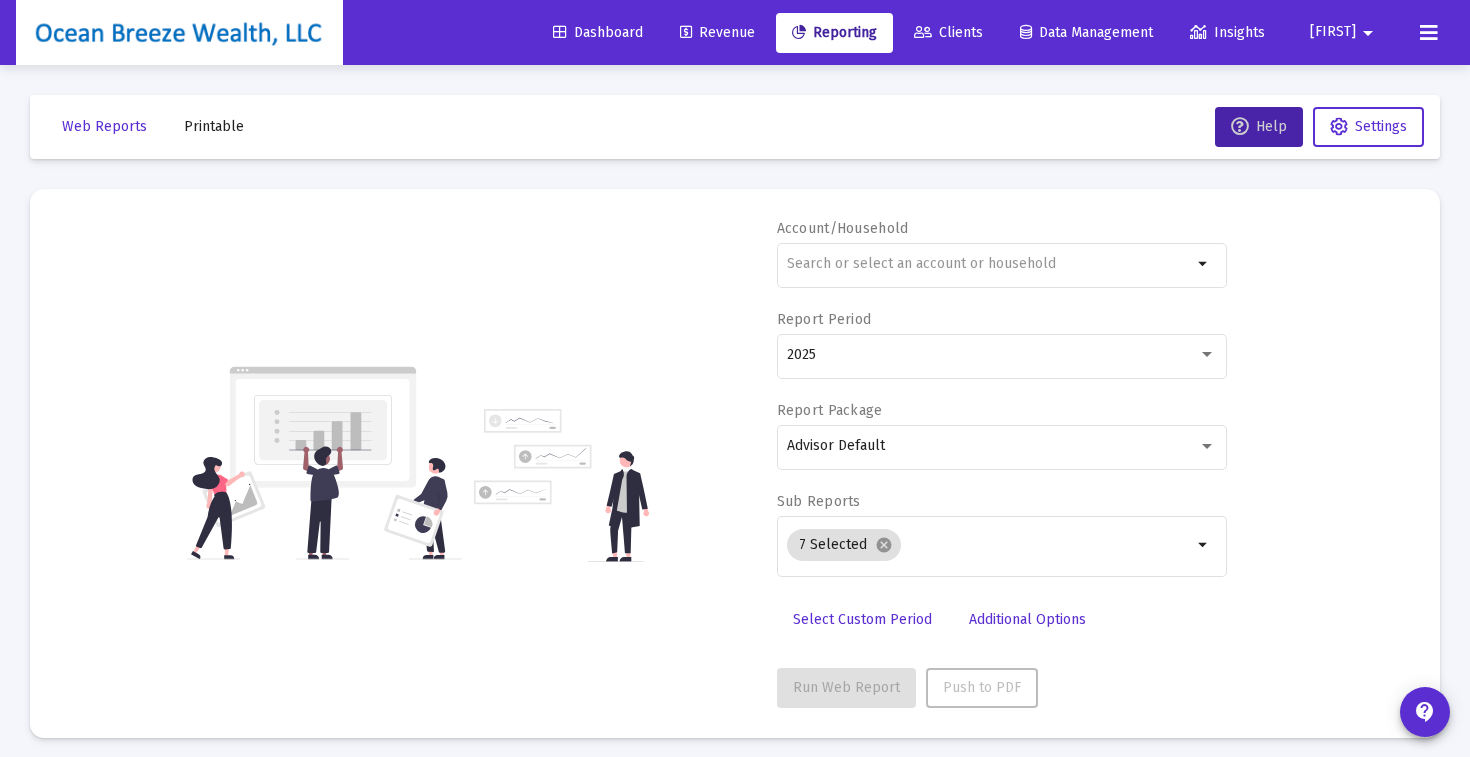 click at bounding box center (1429, 33) 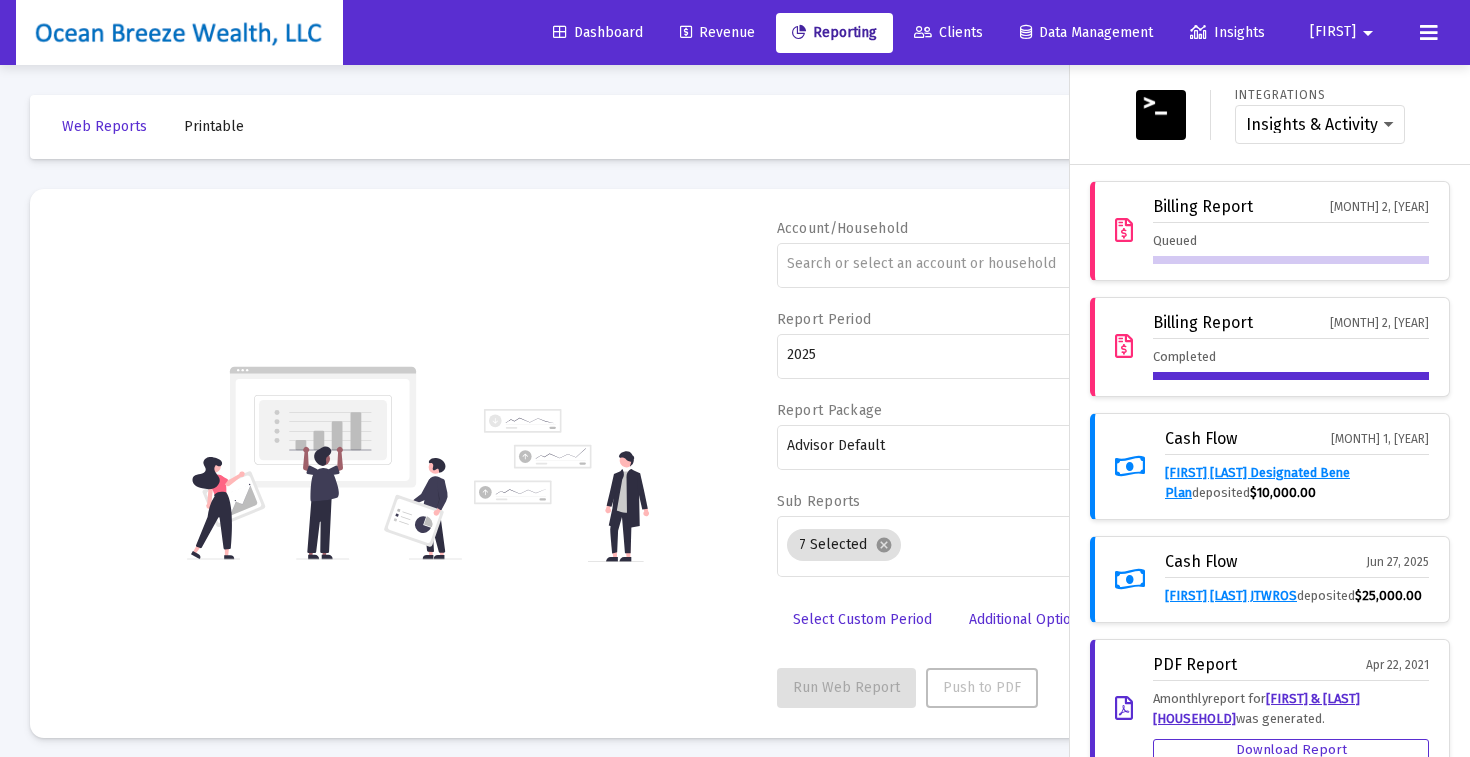 click on "[MONTH] 2, [YEAR]" at bounding box center [1291, 210] 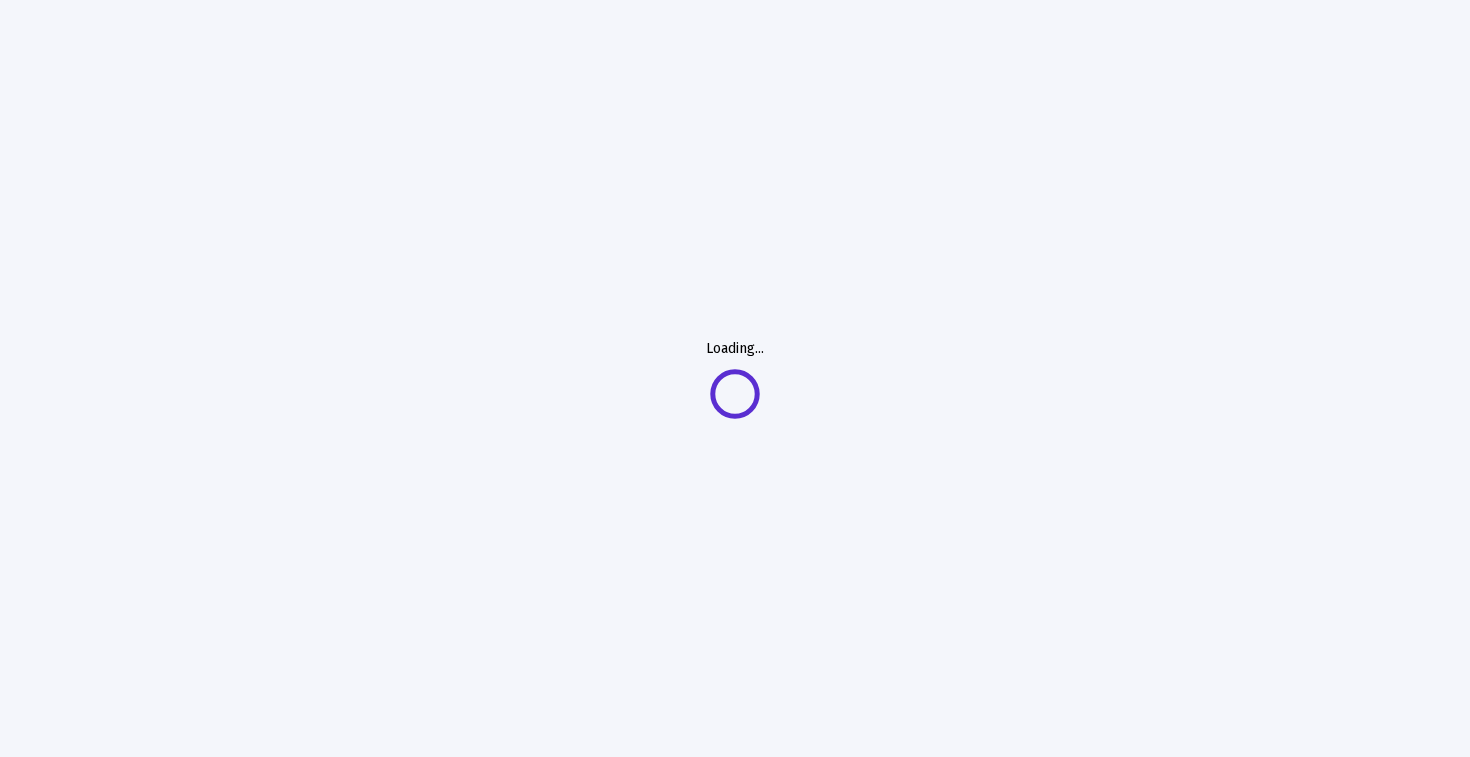 scroll, scrollTop: 0, scrollLeft: 0, axis: both 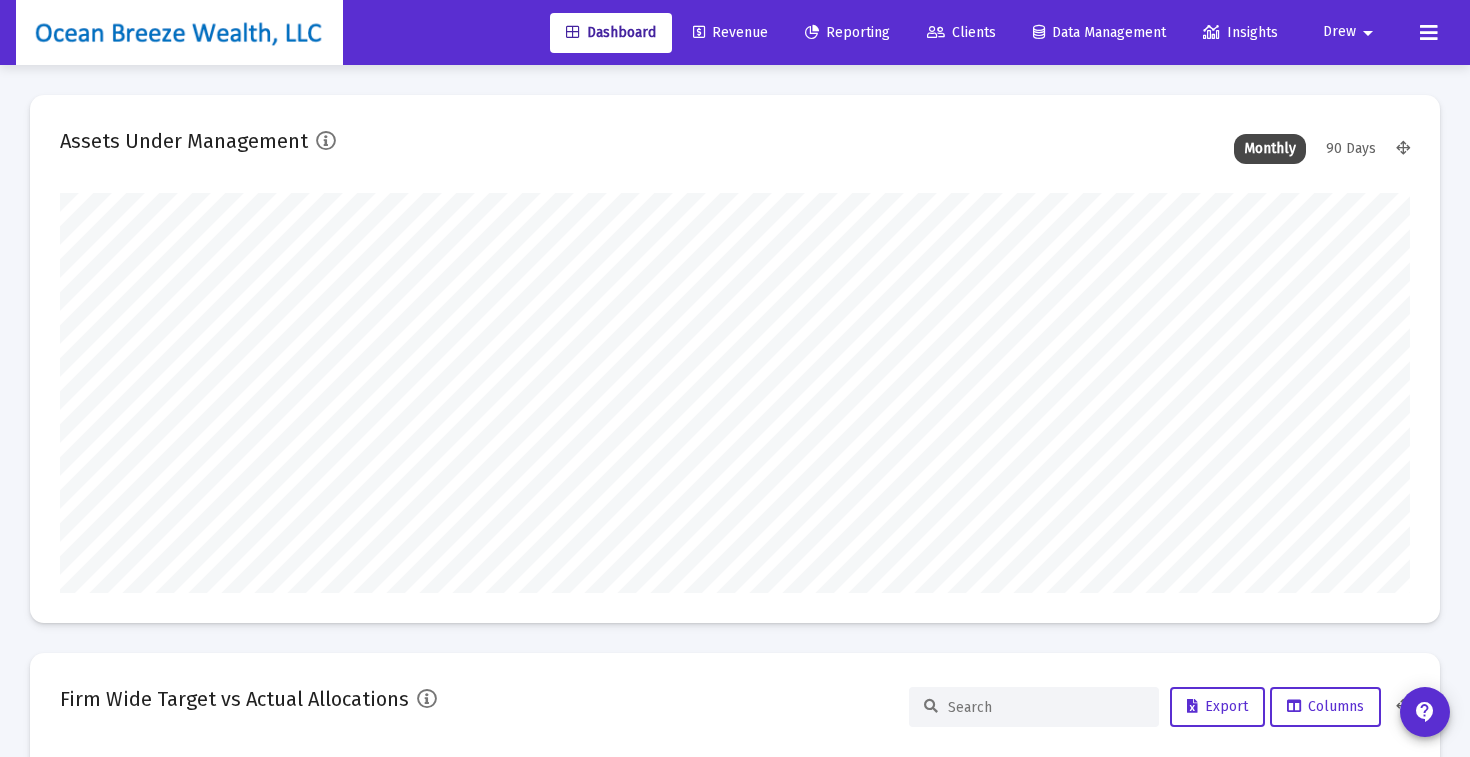 click at bounding box center (1429, 33) 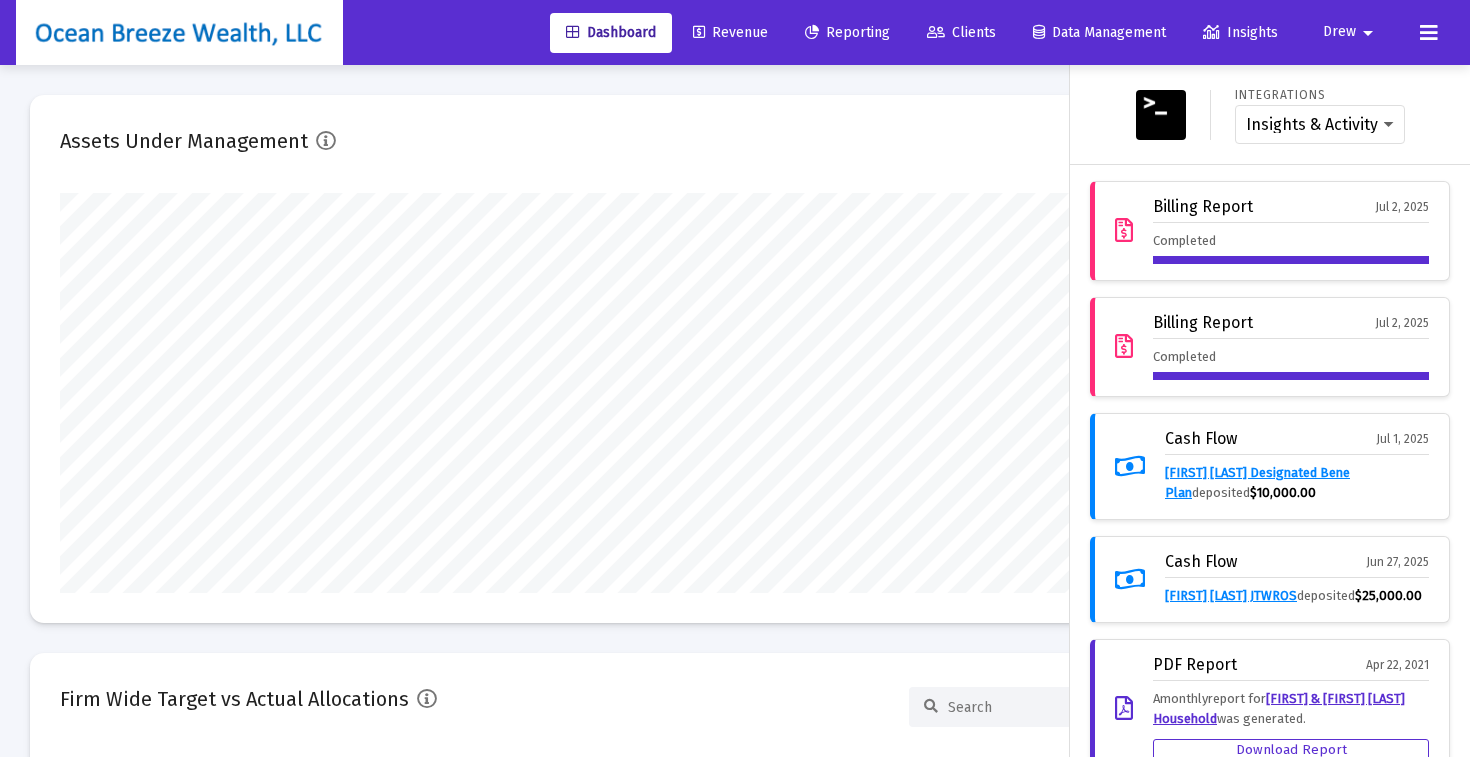 click at bounding box center (735, 378) 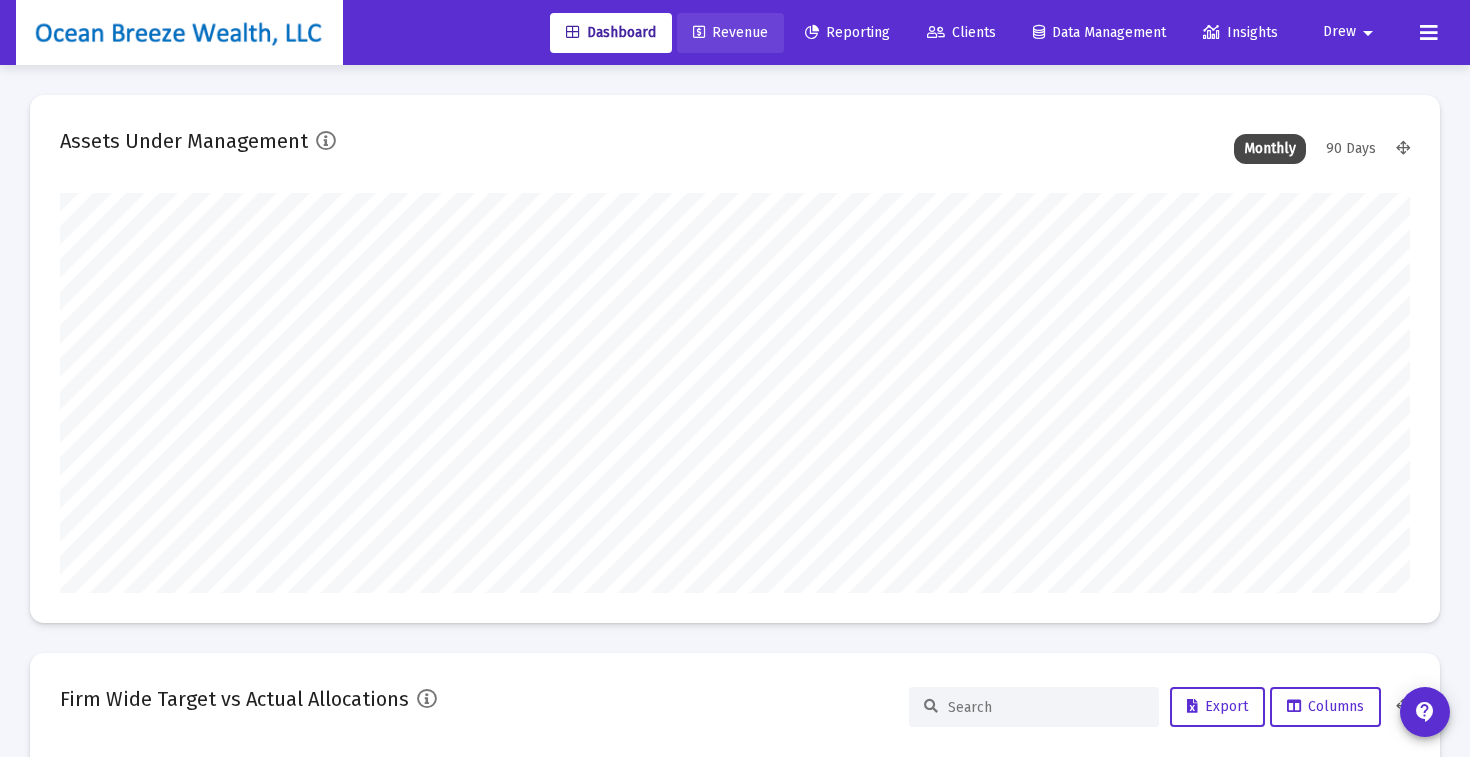 click on "Revenue" at bounding box center [730, 32] 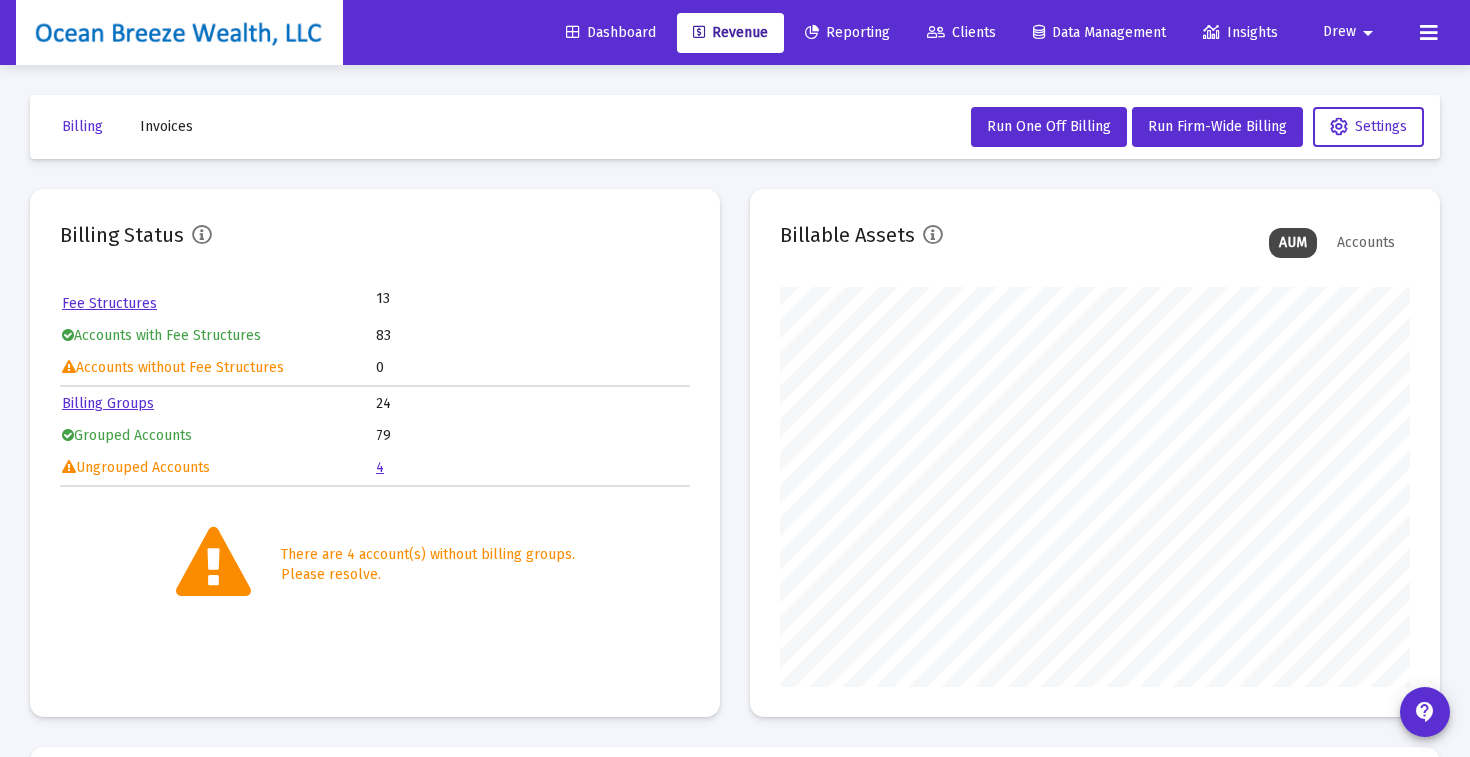 scroll, scrollTop: 999600, scrollLeft: 999370, axis: both 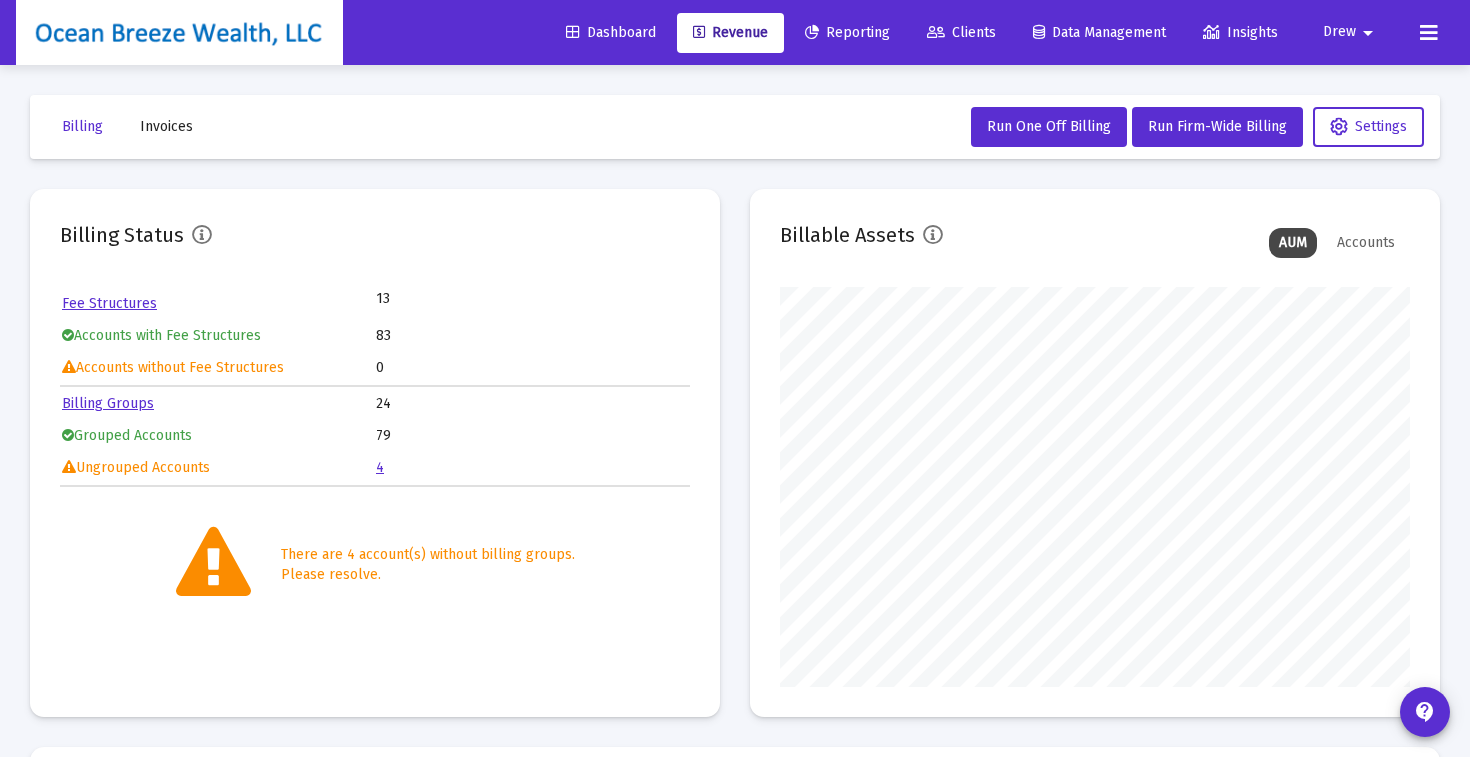 click on "Billing Status  Fee Structures   13     Accounts with Fee Structures   83     Accounts without Fee Structures   0   Billing Groups   24     Grouped Accounts   79     Ungrouped Accounts   4  There are 4 account(s) without billing groups. Please resolve. Billable Assets AUM Accounts" at bounding box center (735, 453) 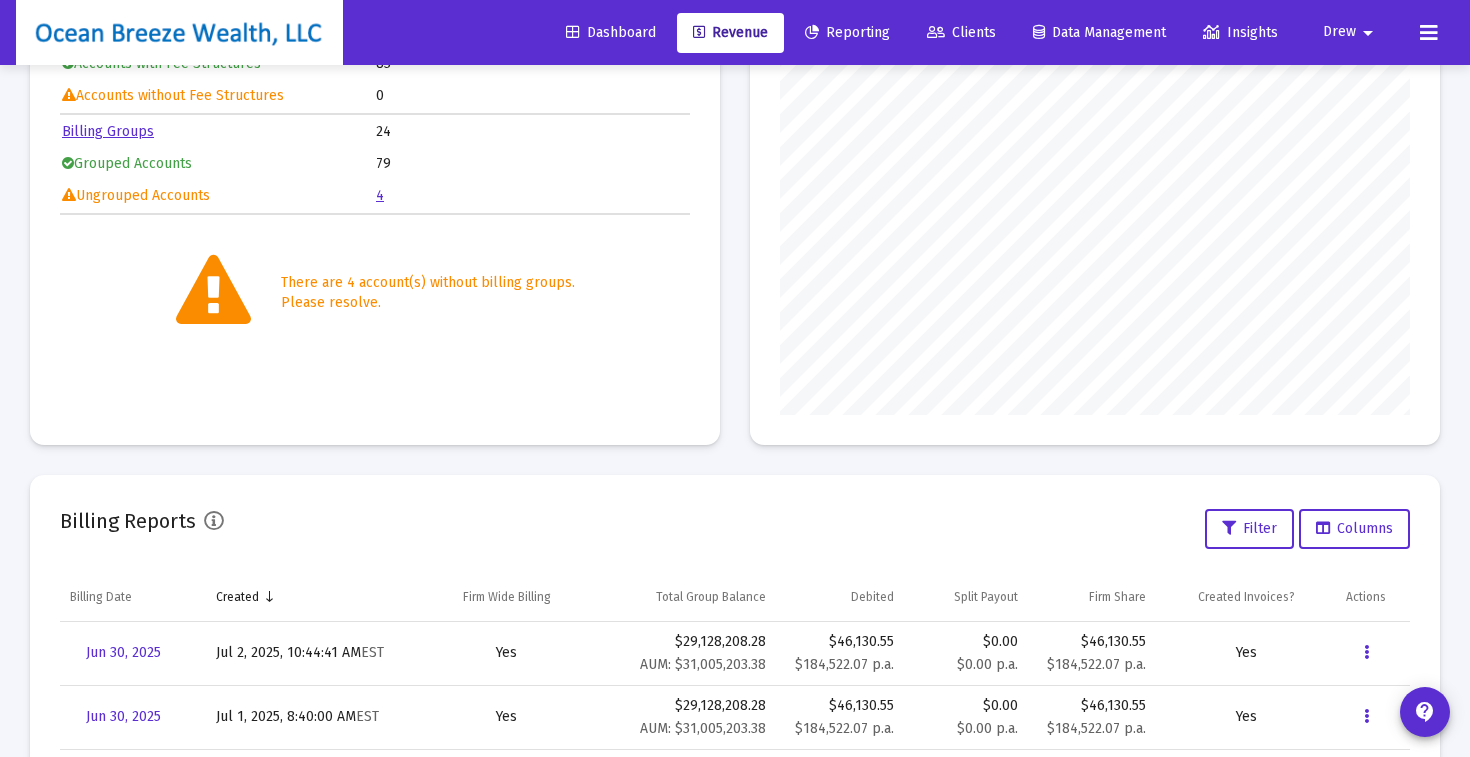 scroll, scrollTop: 572, scrollLeft: 0, axis: vertical 